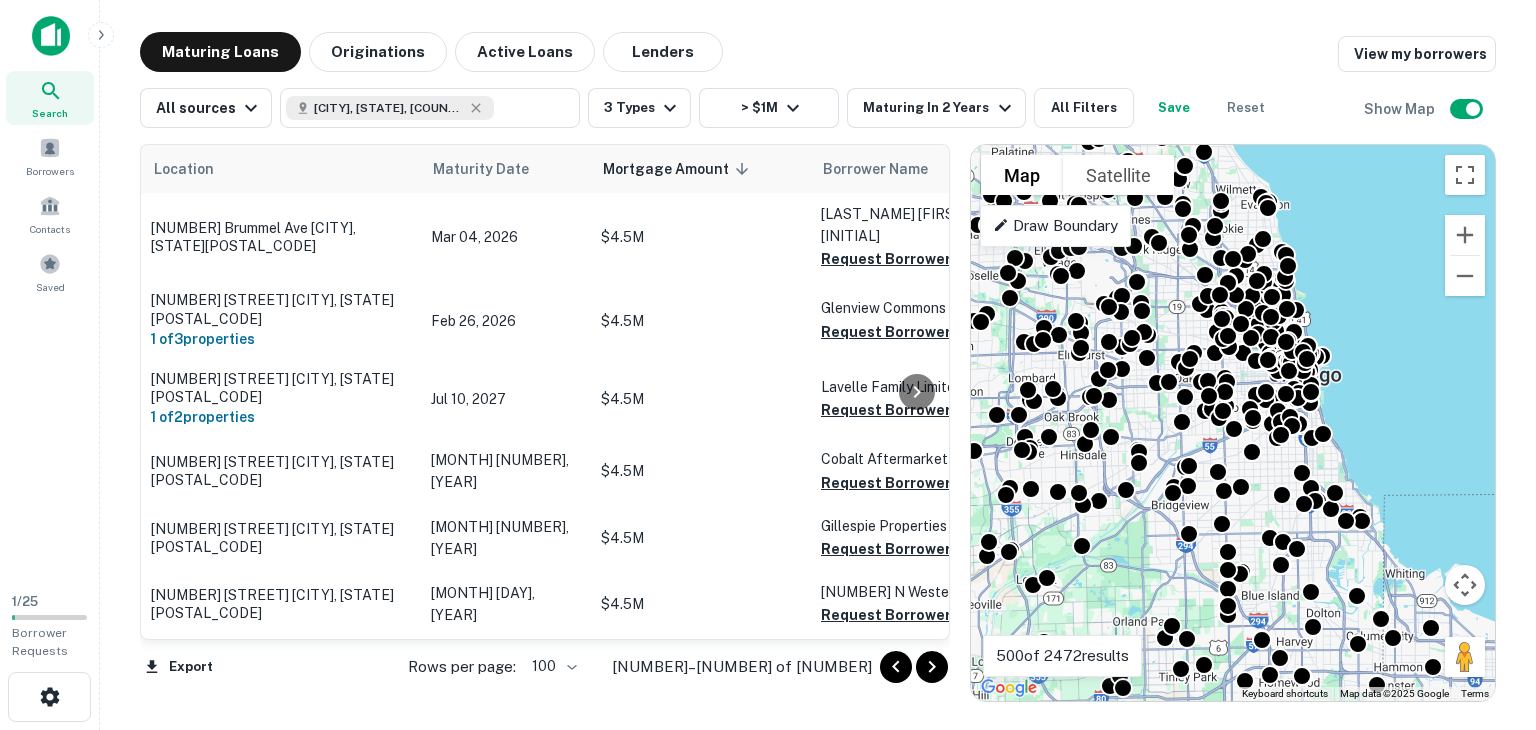 scroll, scrollTop: 0, scrollLeft: 0, axis: both 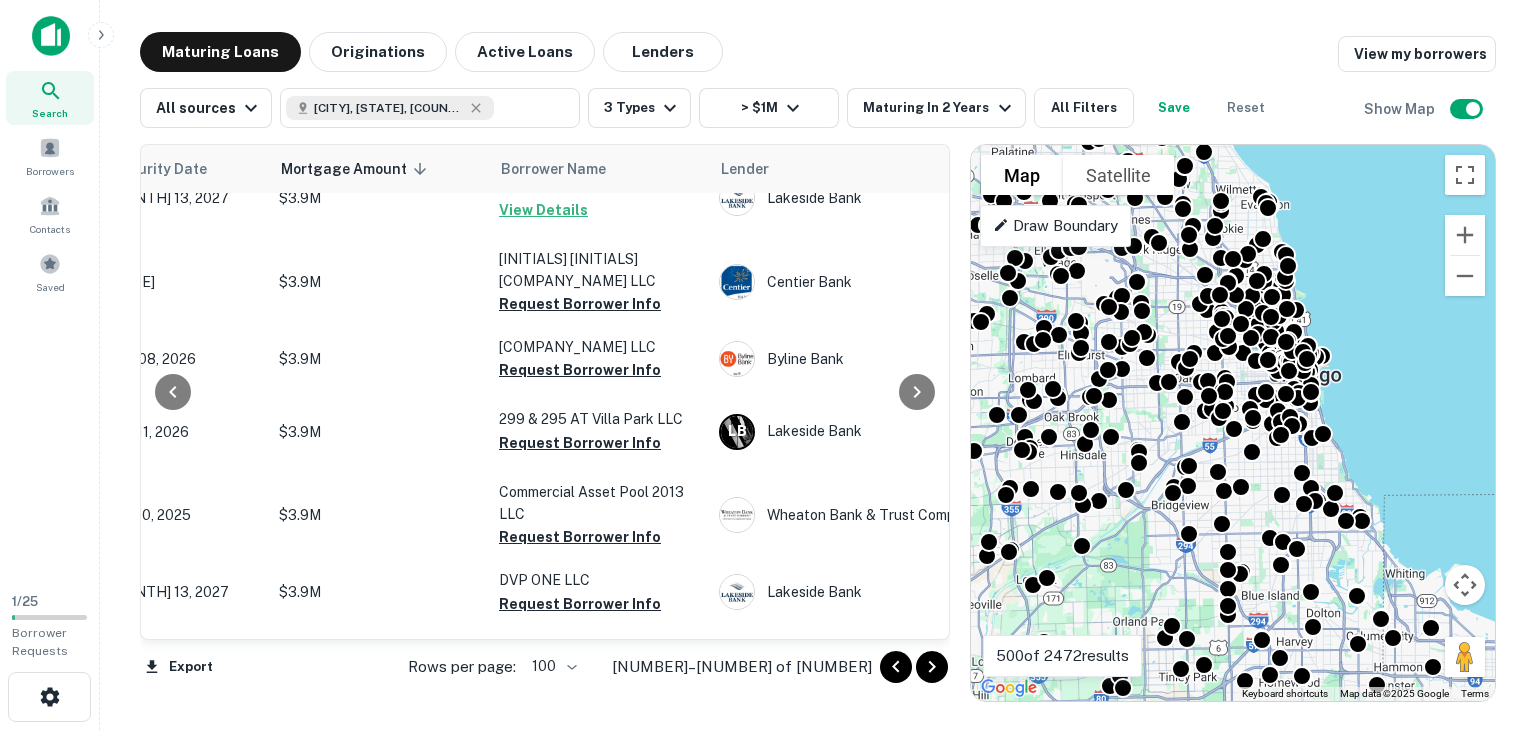 click 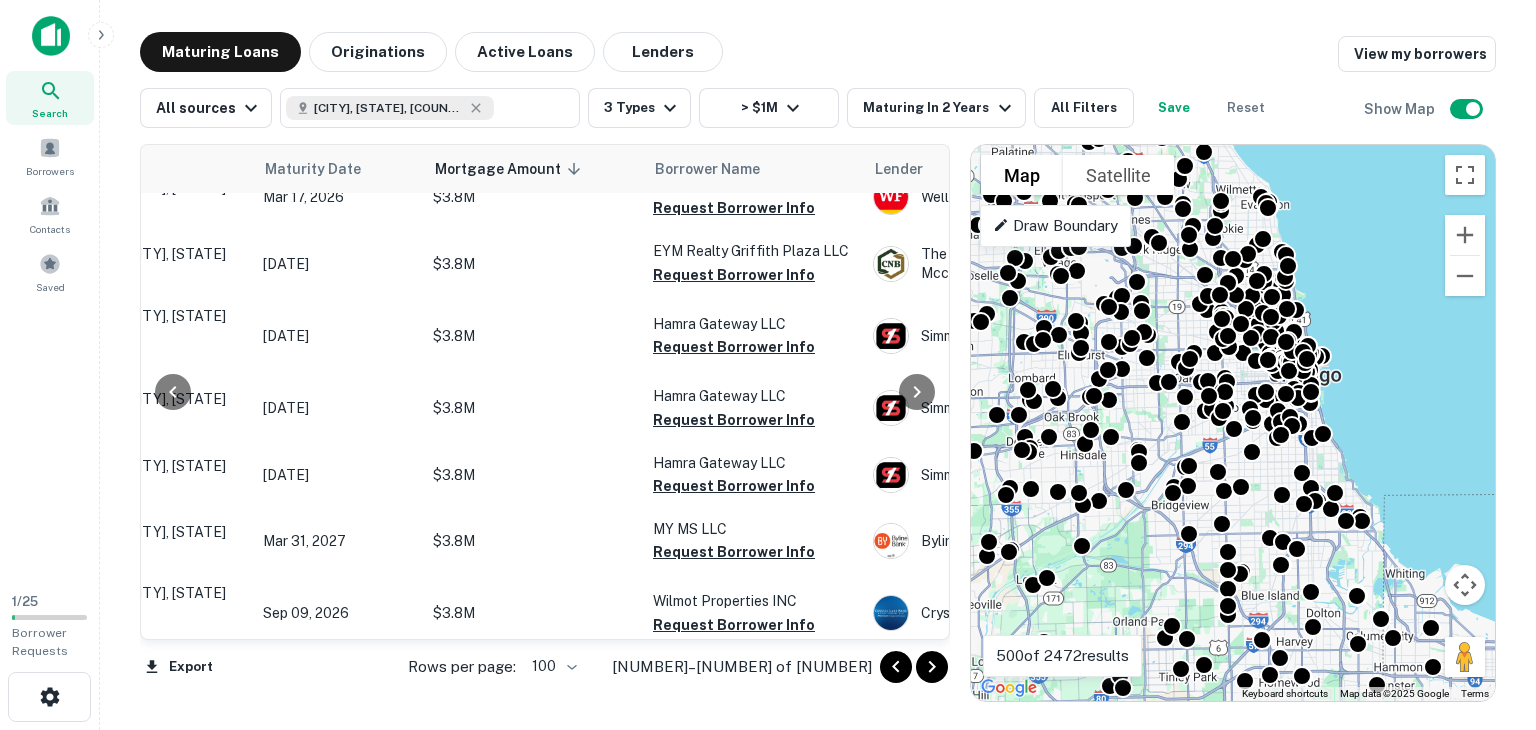 scroll, scrollTop: 0, scrollLeft: 168, axis: horizontal 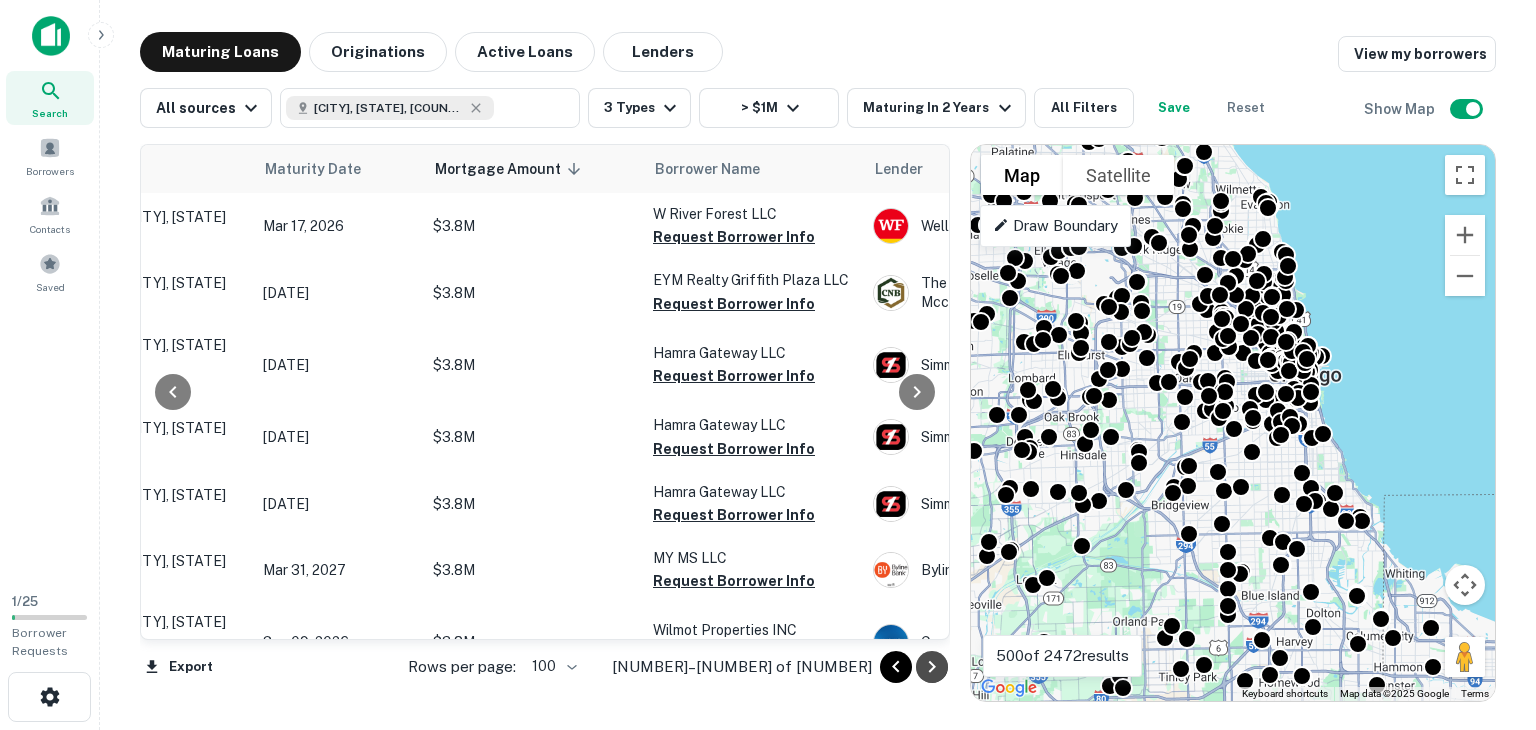 click 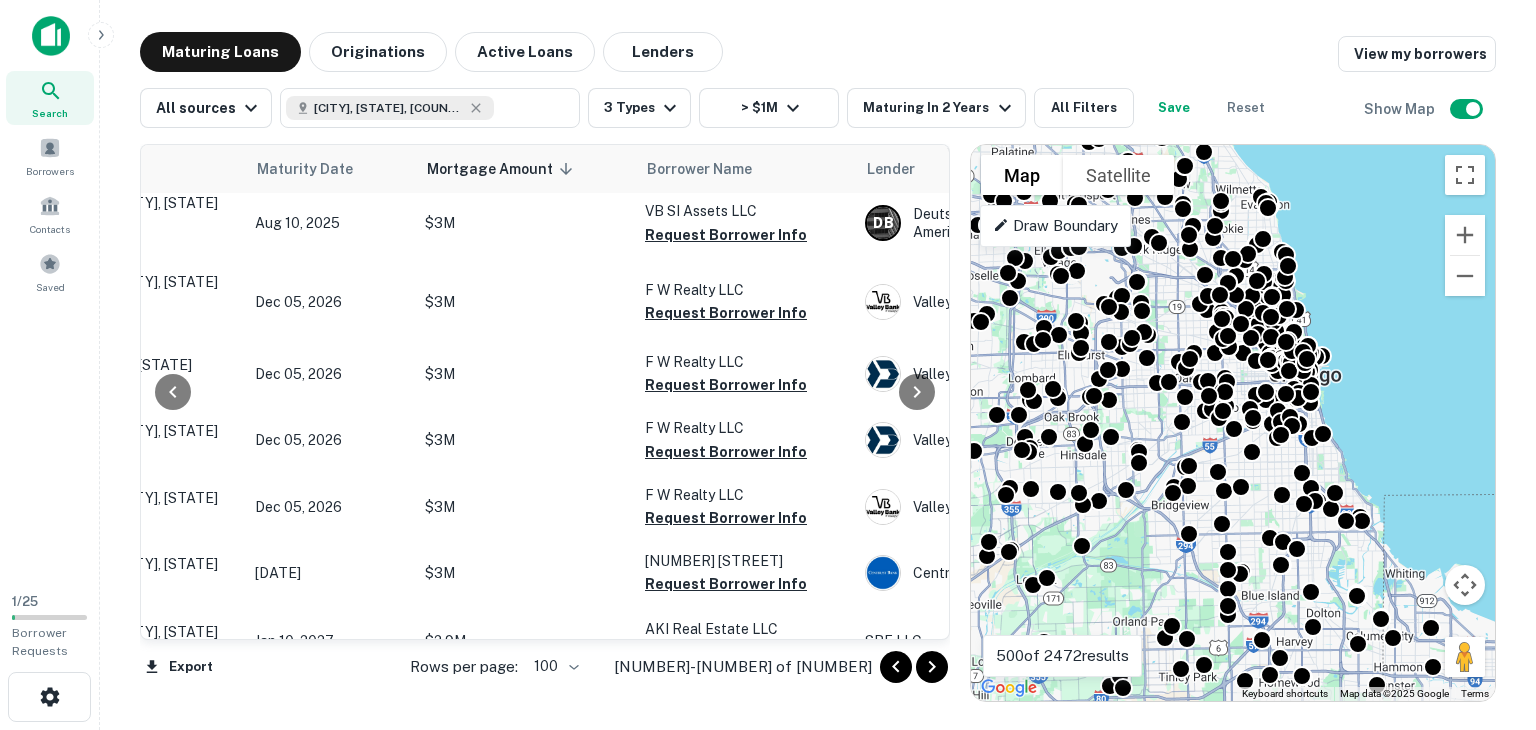 scroll, scrollTop: 6696, scrollLeft: 176, axis: both 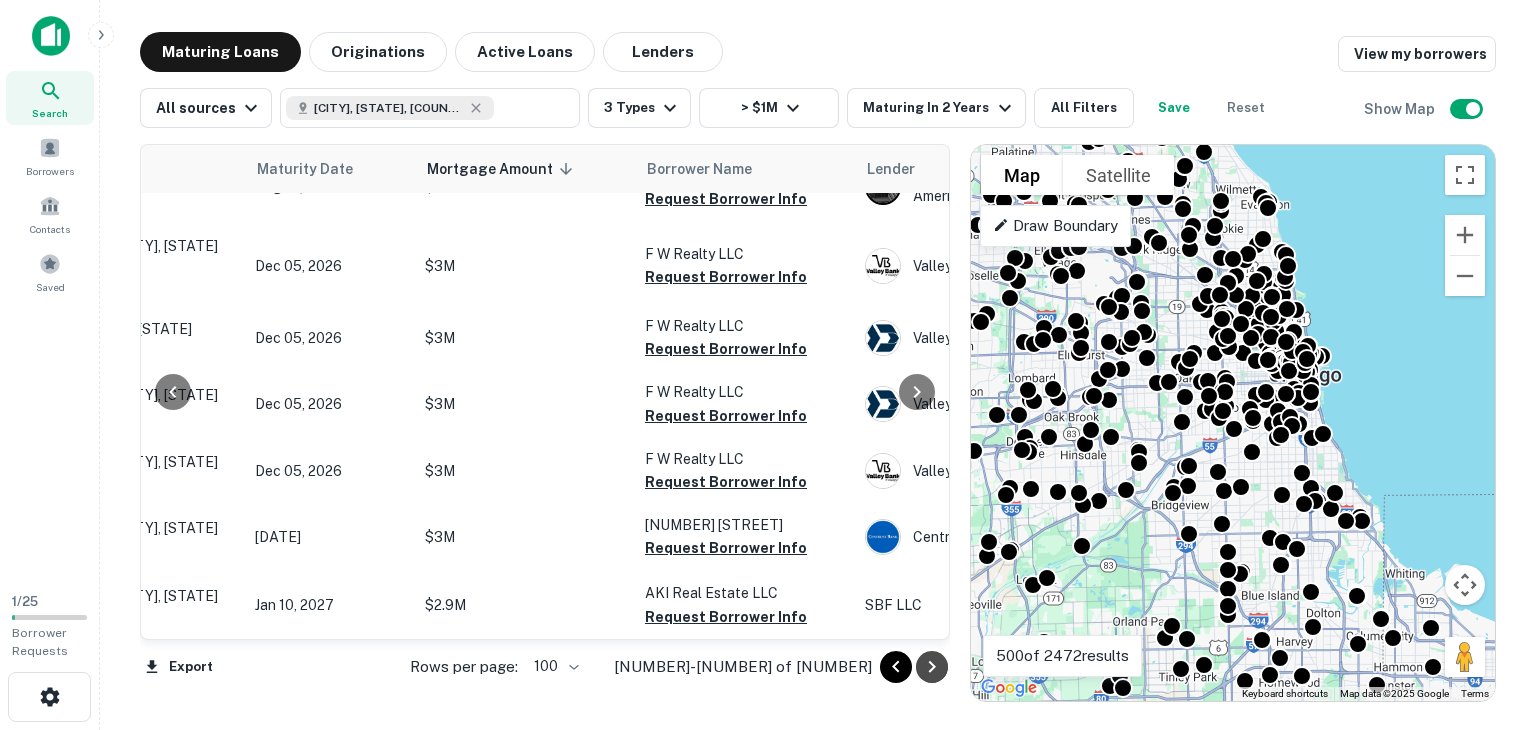 click 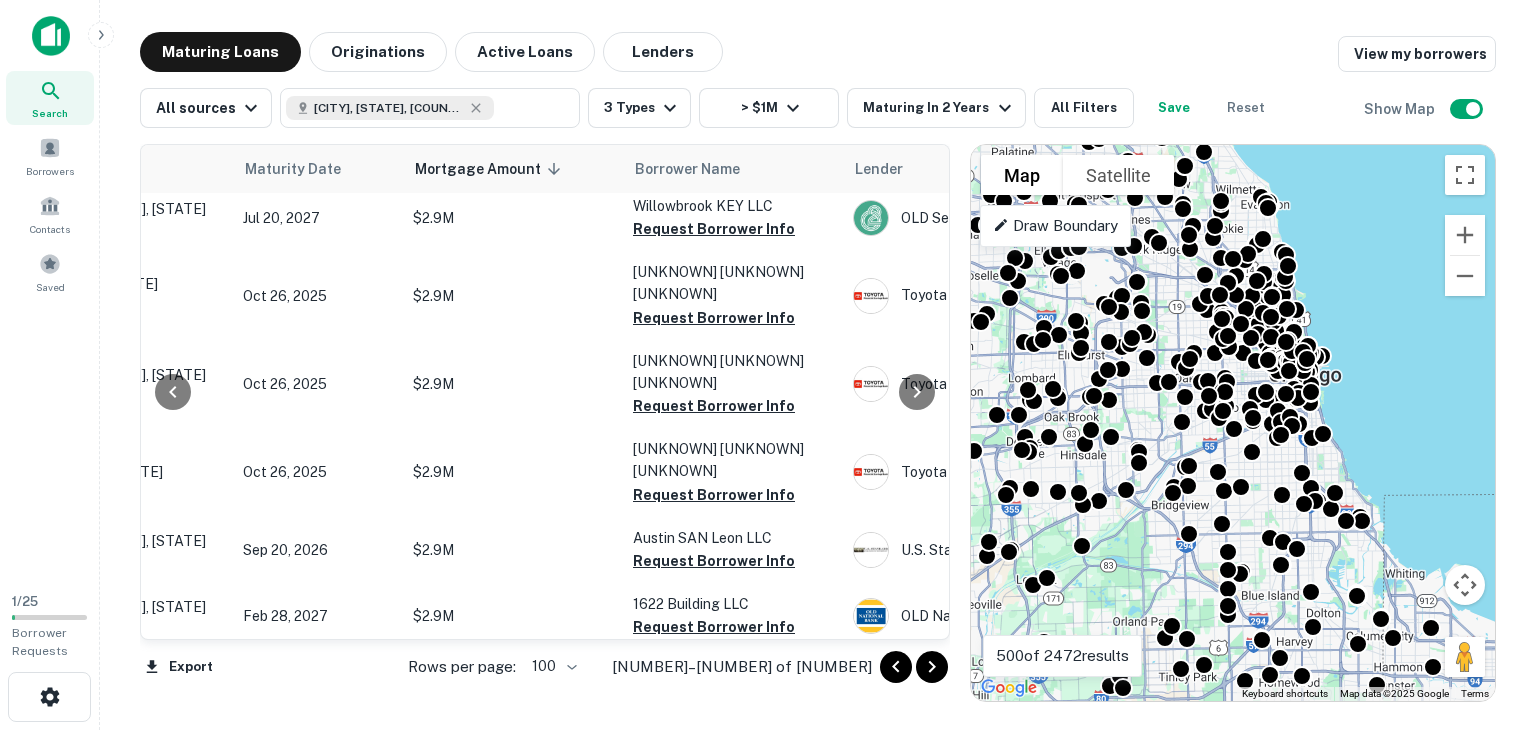 scroll, scrollTop: 0, scrollLeft: 188, axis: horizontal 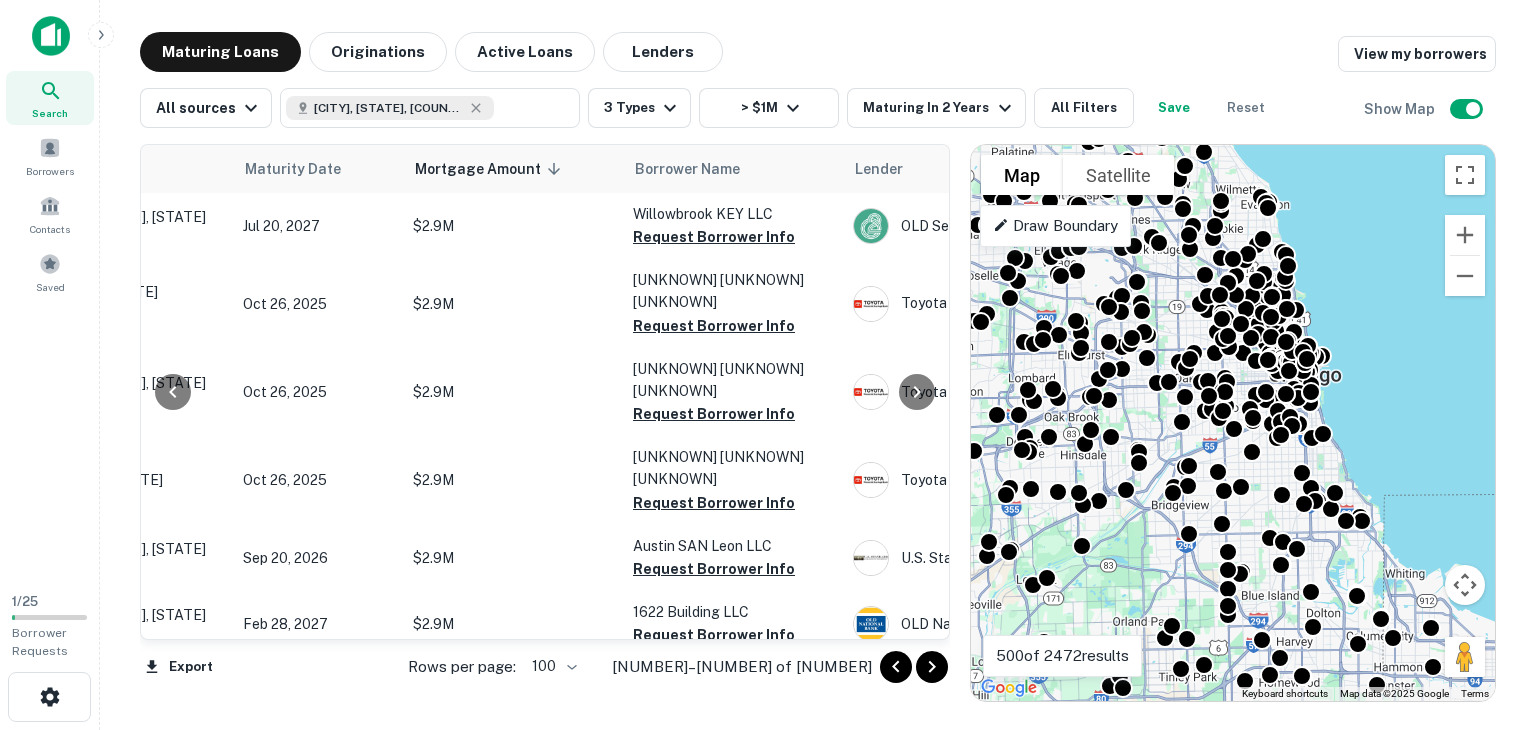 click 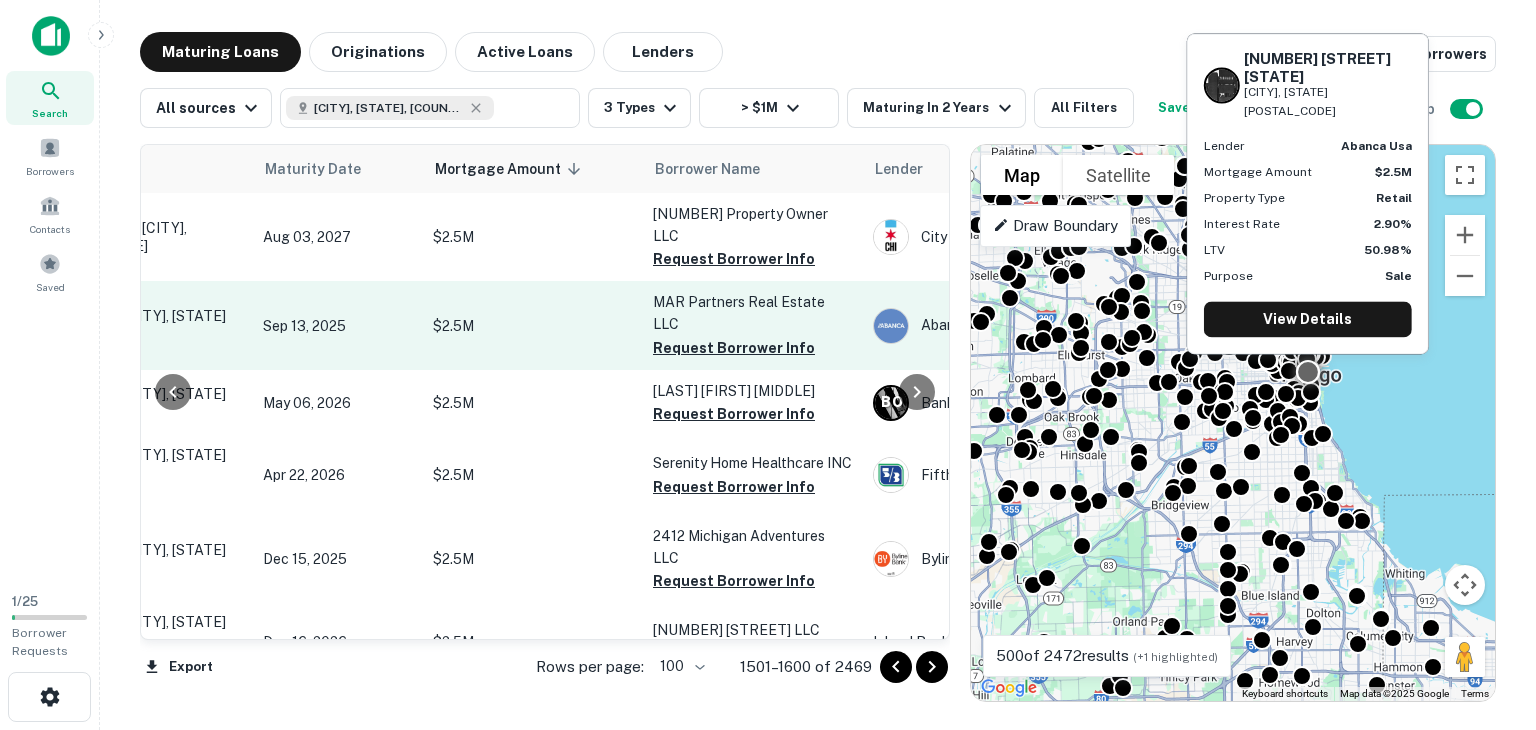 scroll, scrollTop: 0, scrollLeft: 170, axis: horizontal 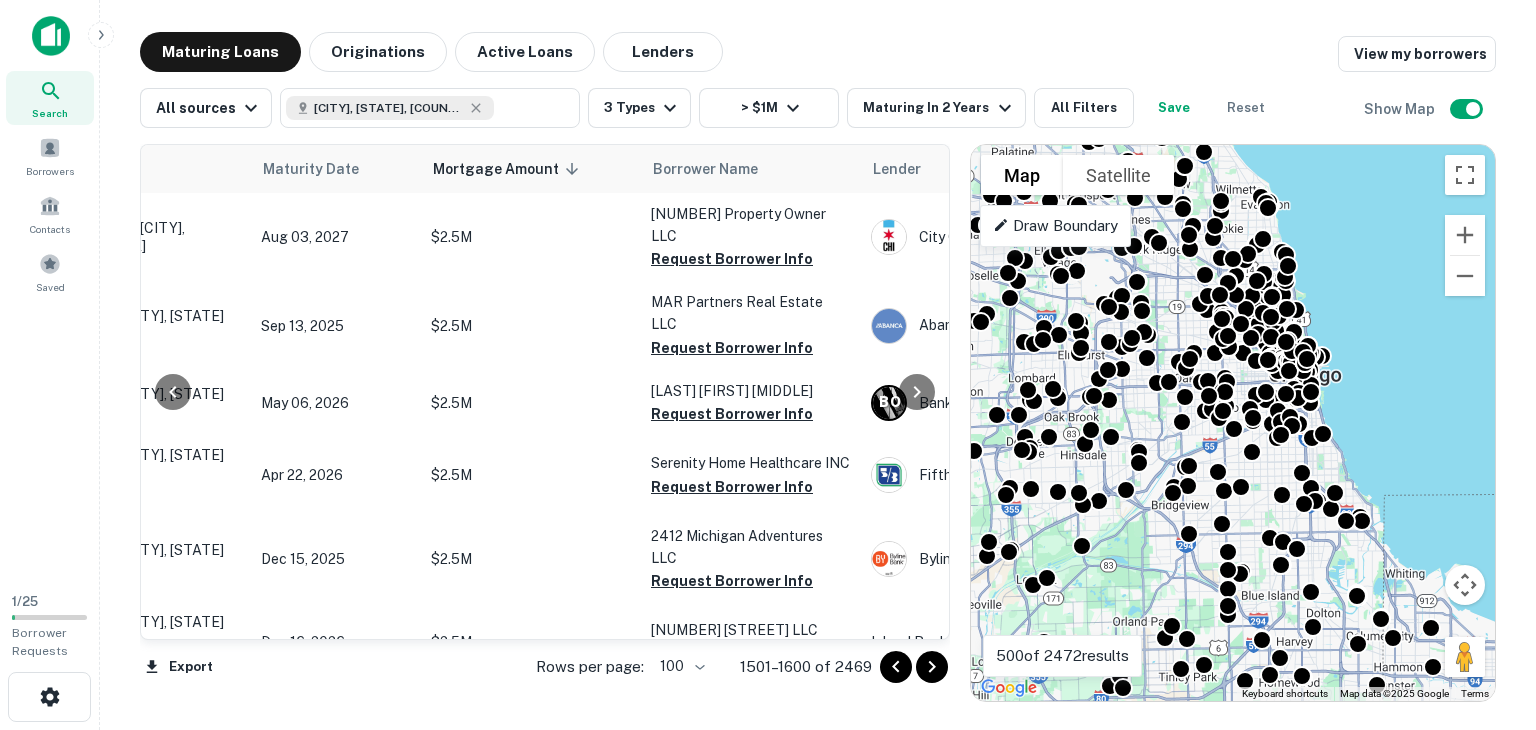 click 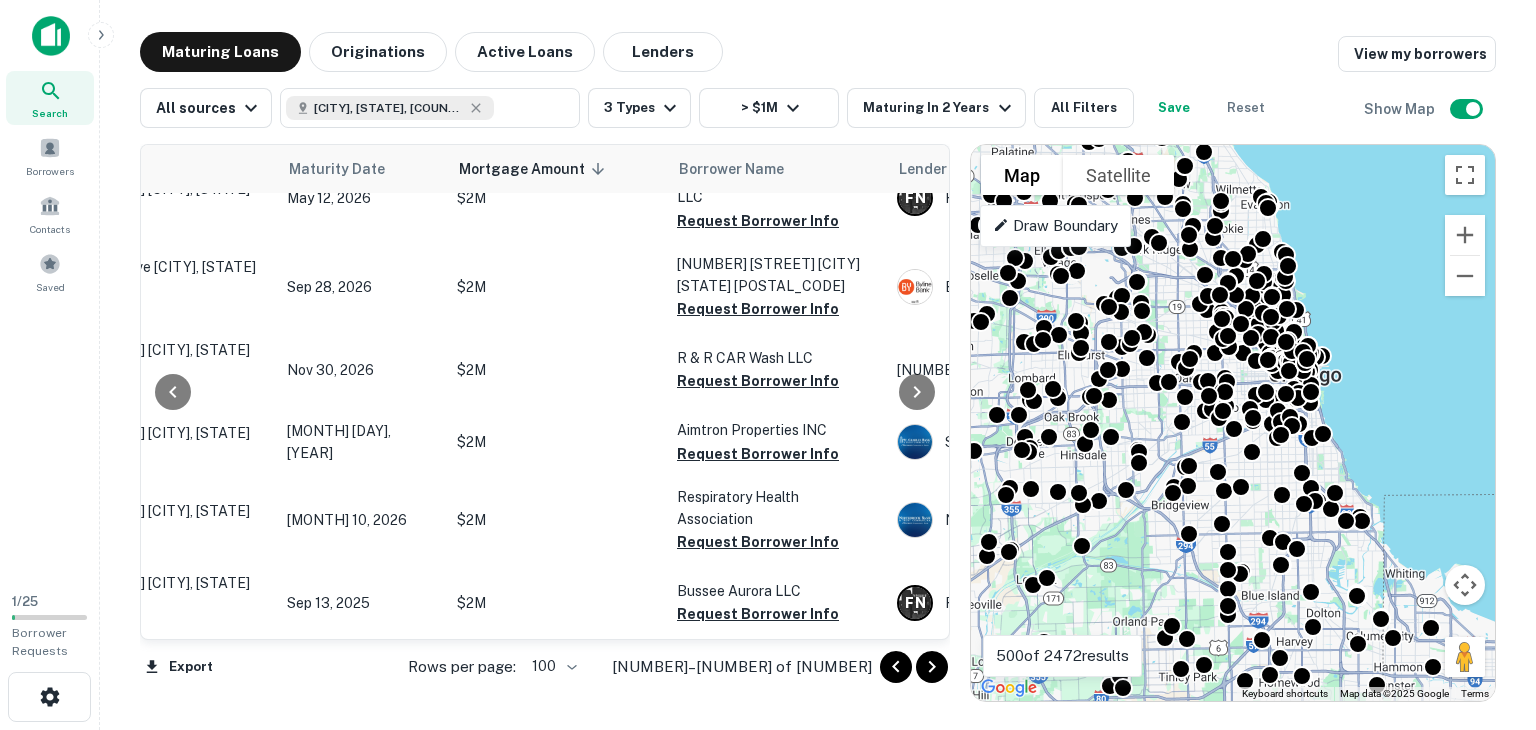 scroll, scrollTop: 6636, scrollLeft: 144, axis: both 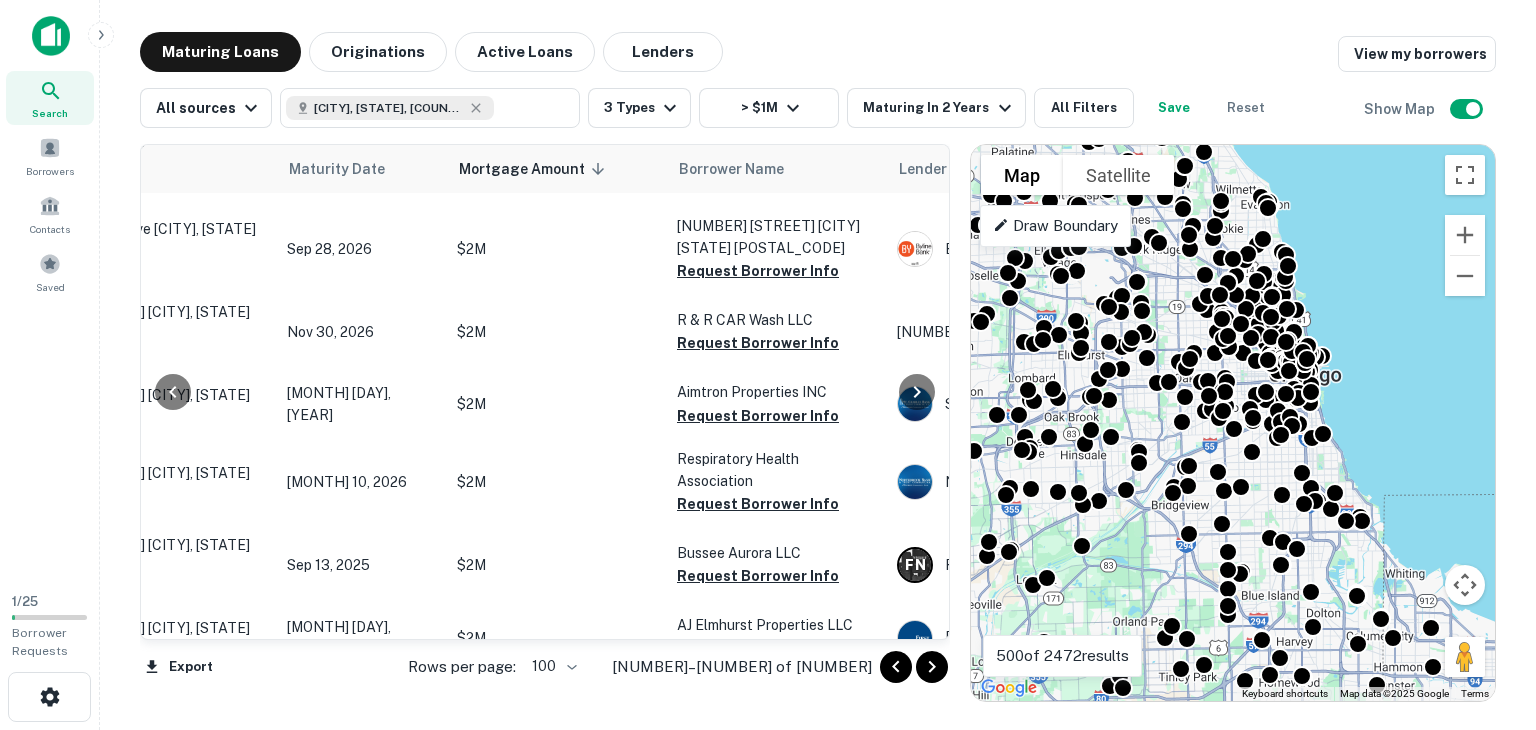 click 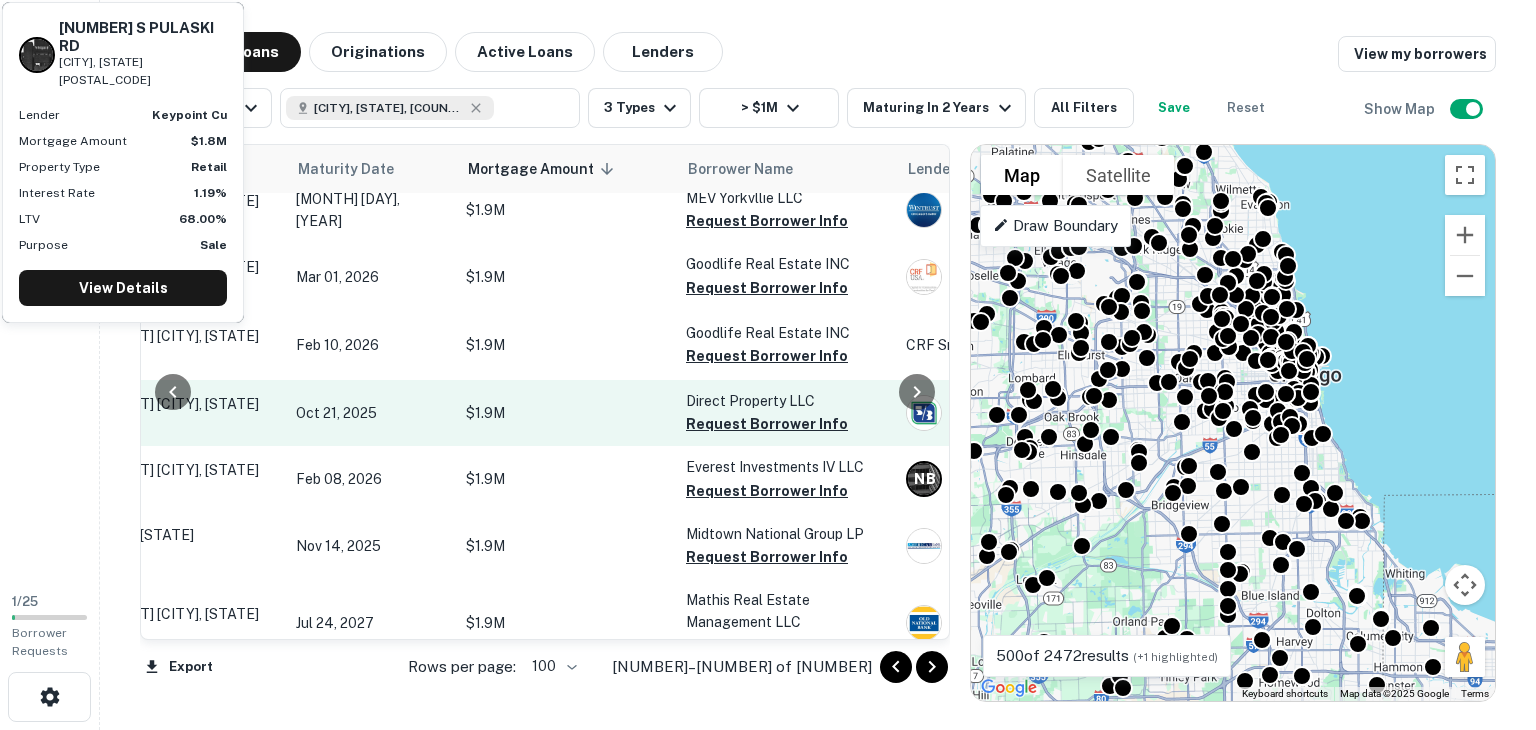 scroll, scrollTop: 6623, scrollLeft: 135, axis: both 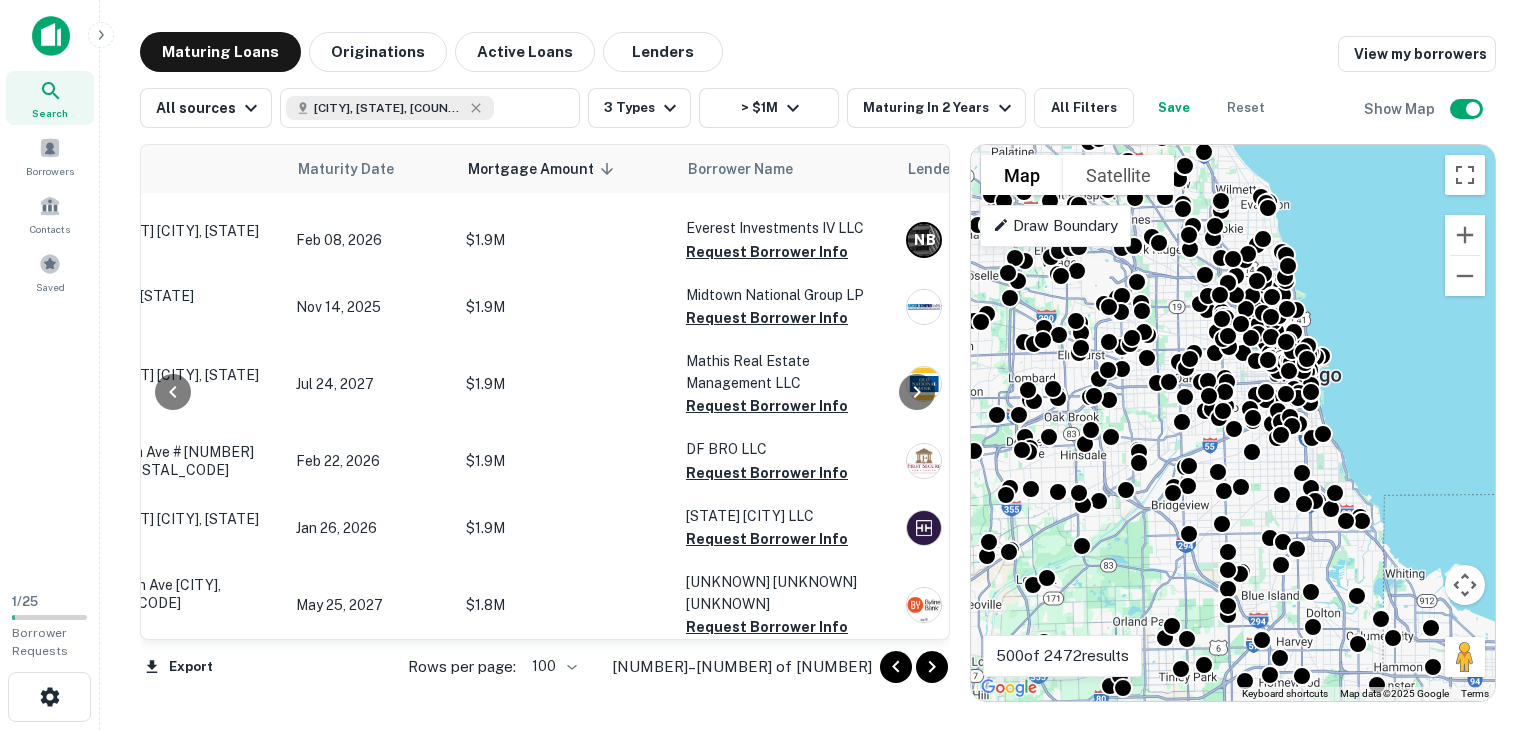 click 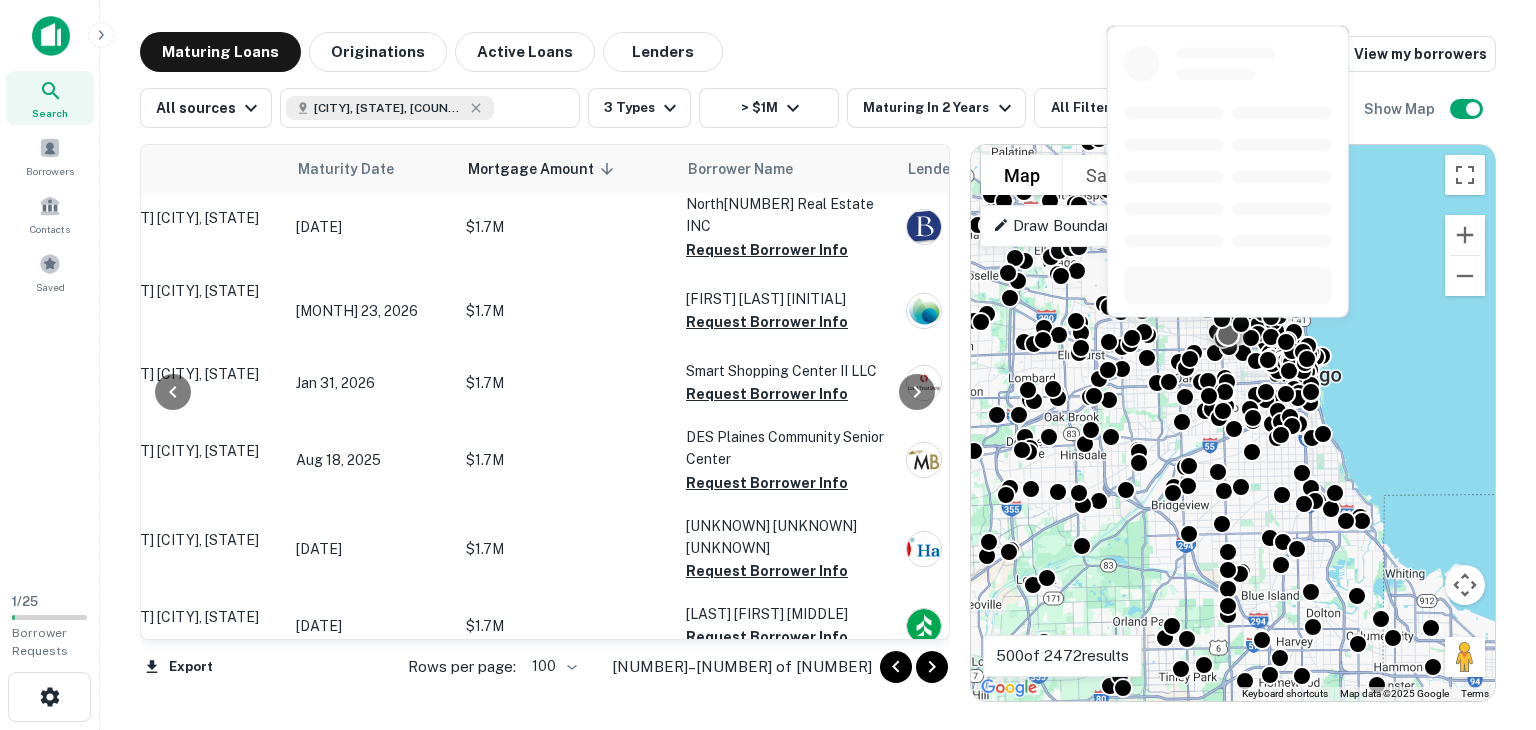 scroll, scrollTop: 5375, scrollLeft: 135, axis: both 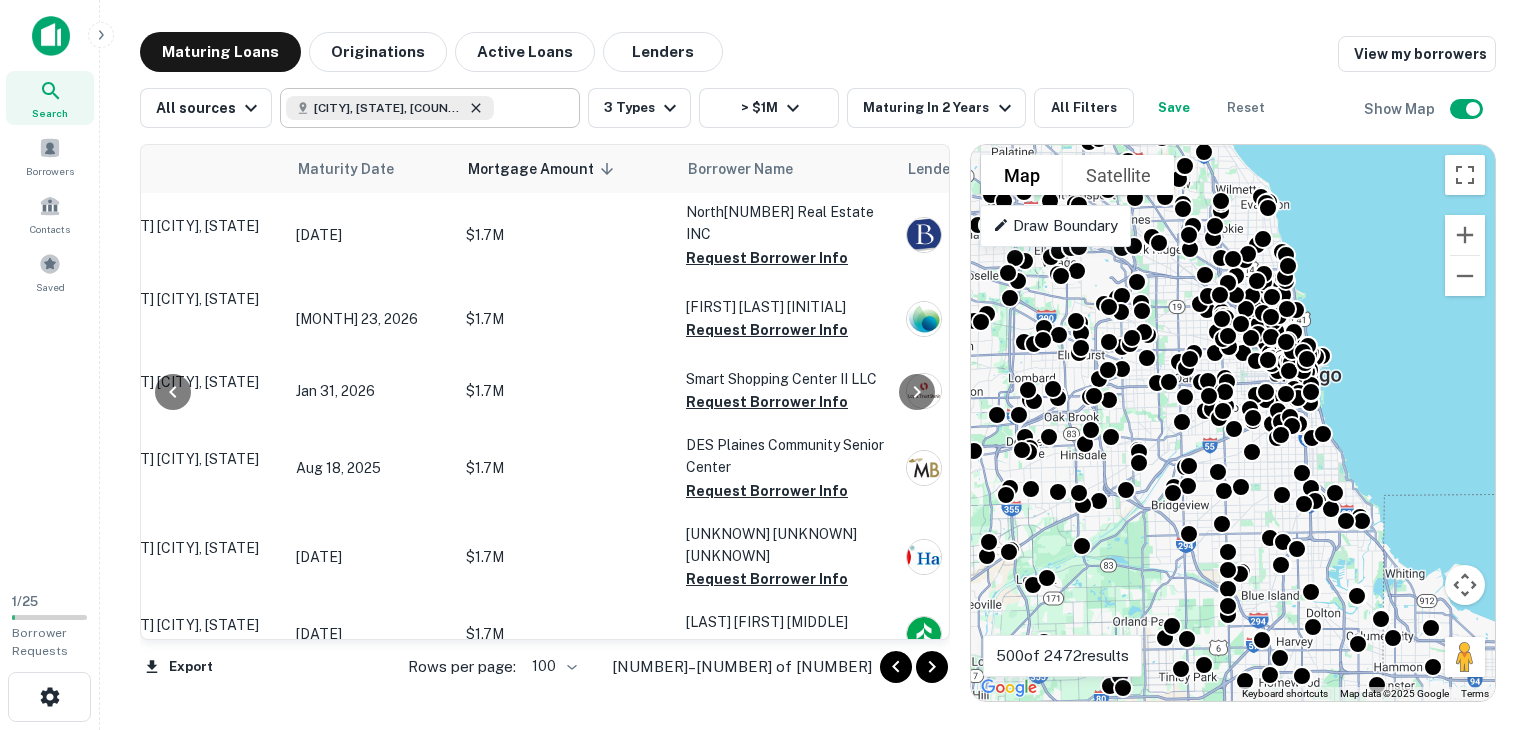 click 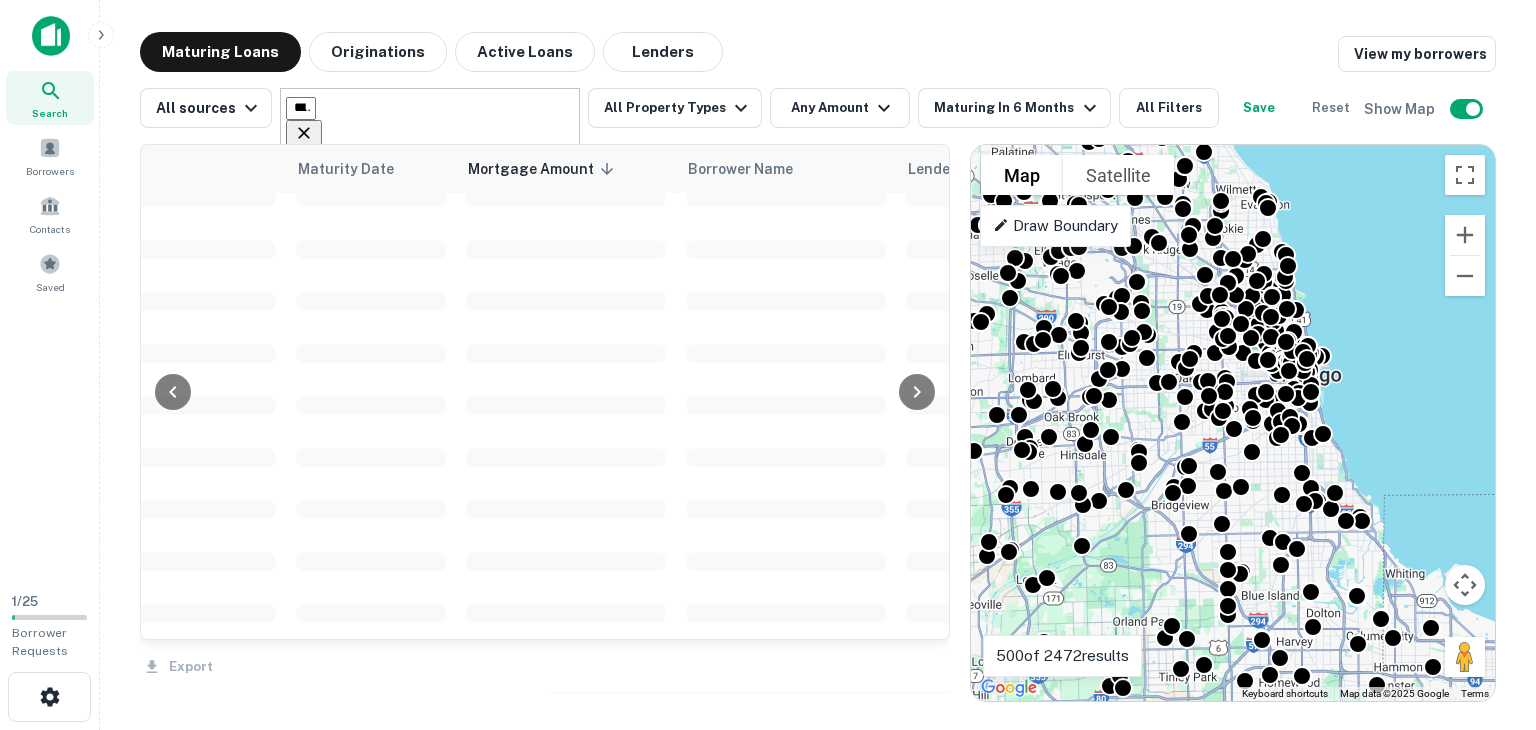 scroll, scrollTop: 4768, scrollLeft: 135, axis: both 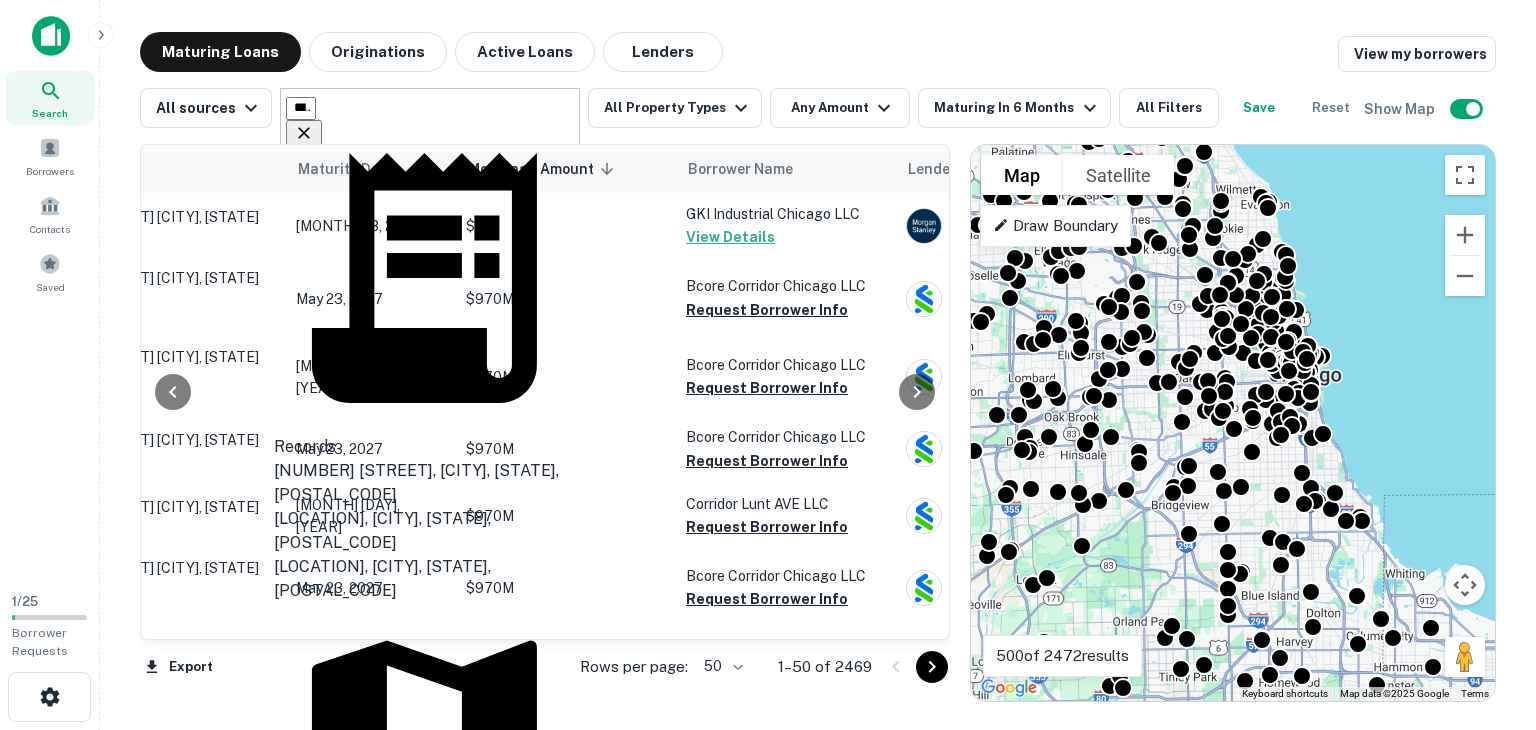 drag, startPoint x: 412, startPoint y: 107, endPoint x: 268, endPoint y: 105, distance: 144.01389 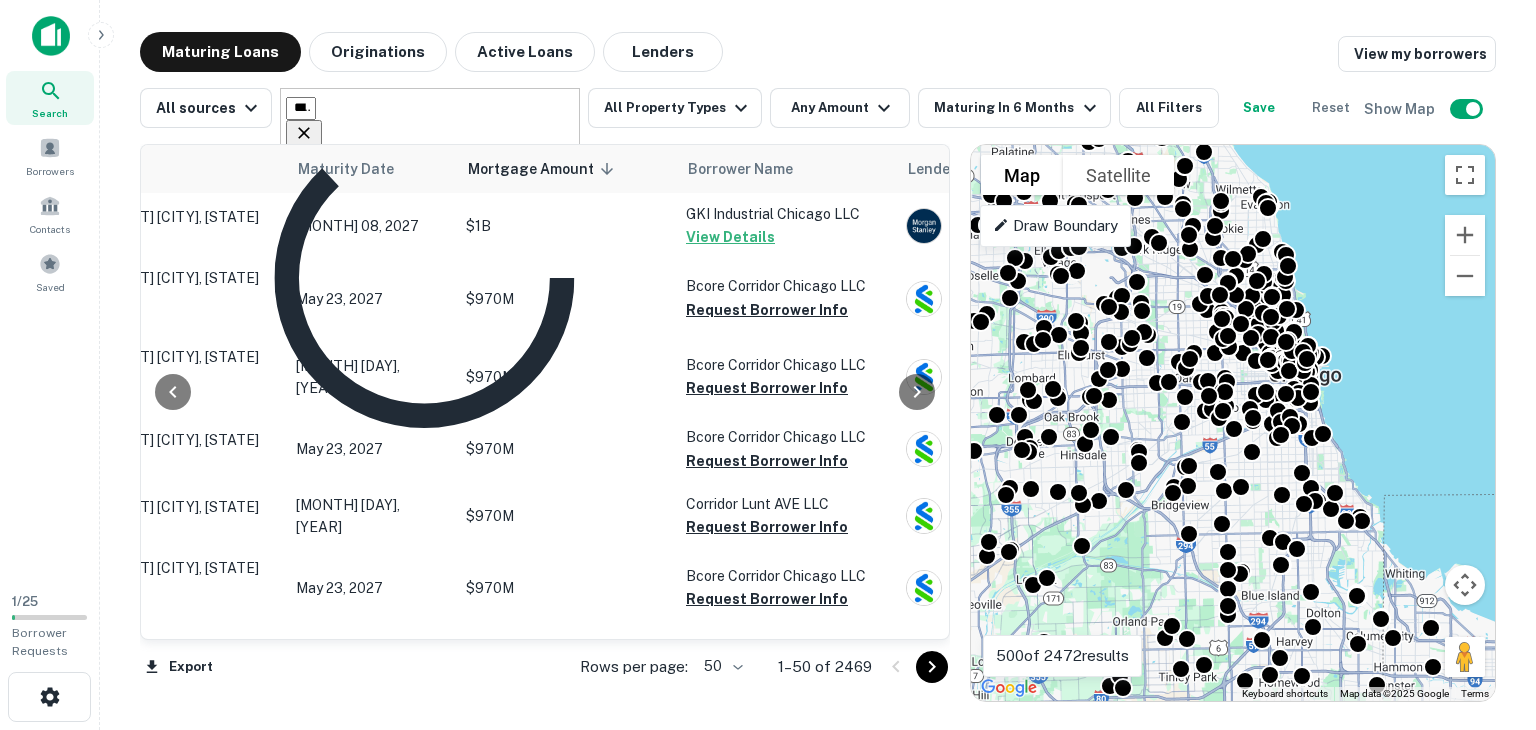 type on "*********" 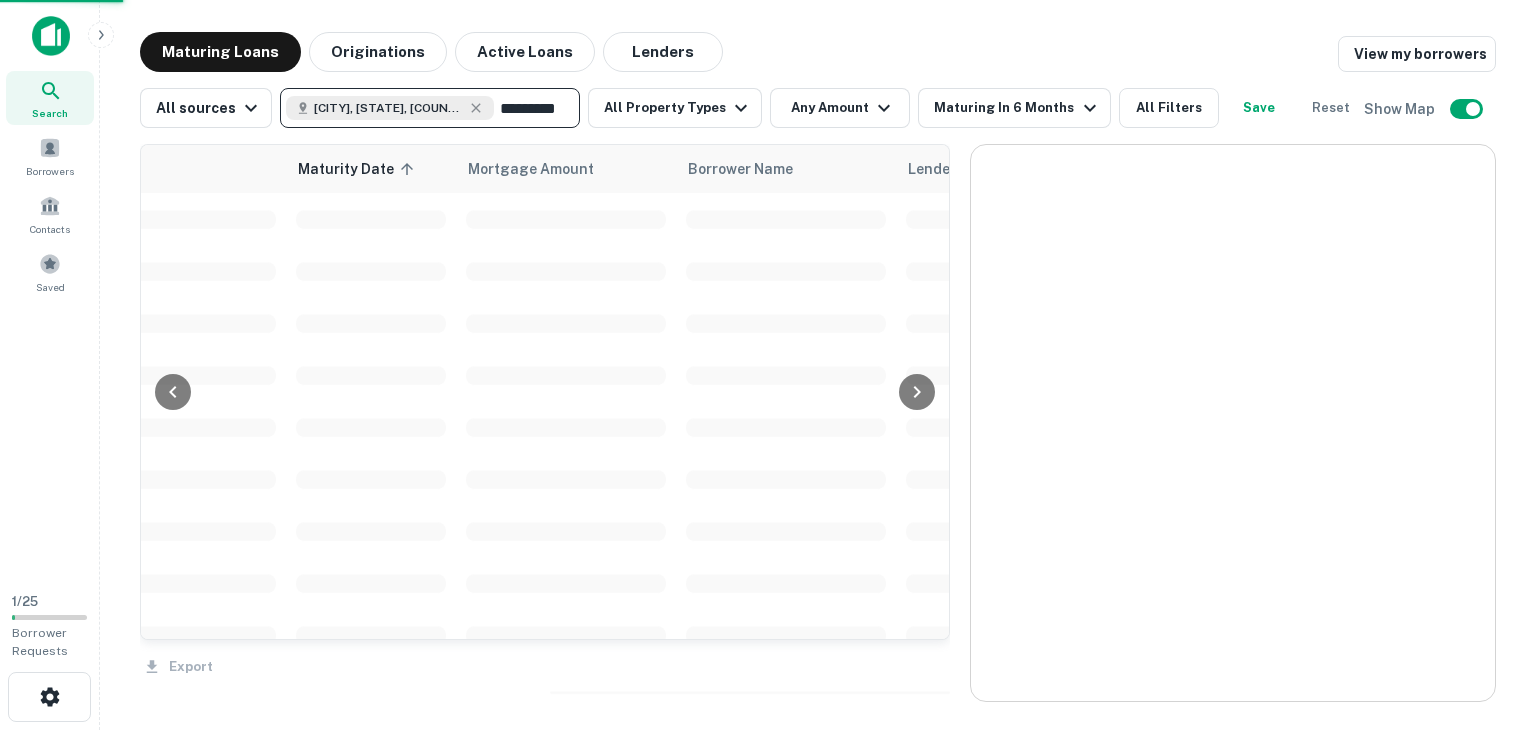 type 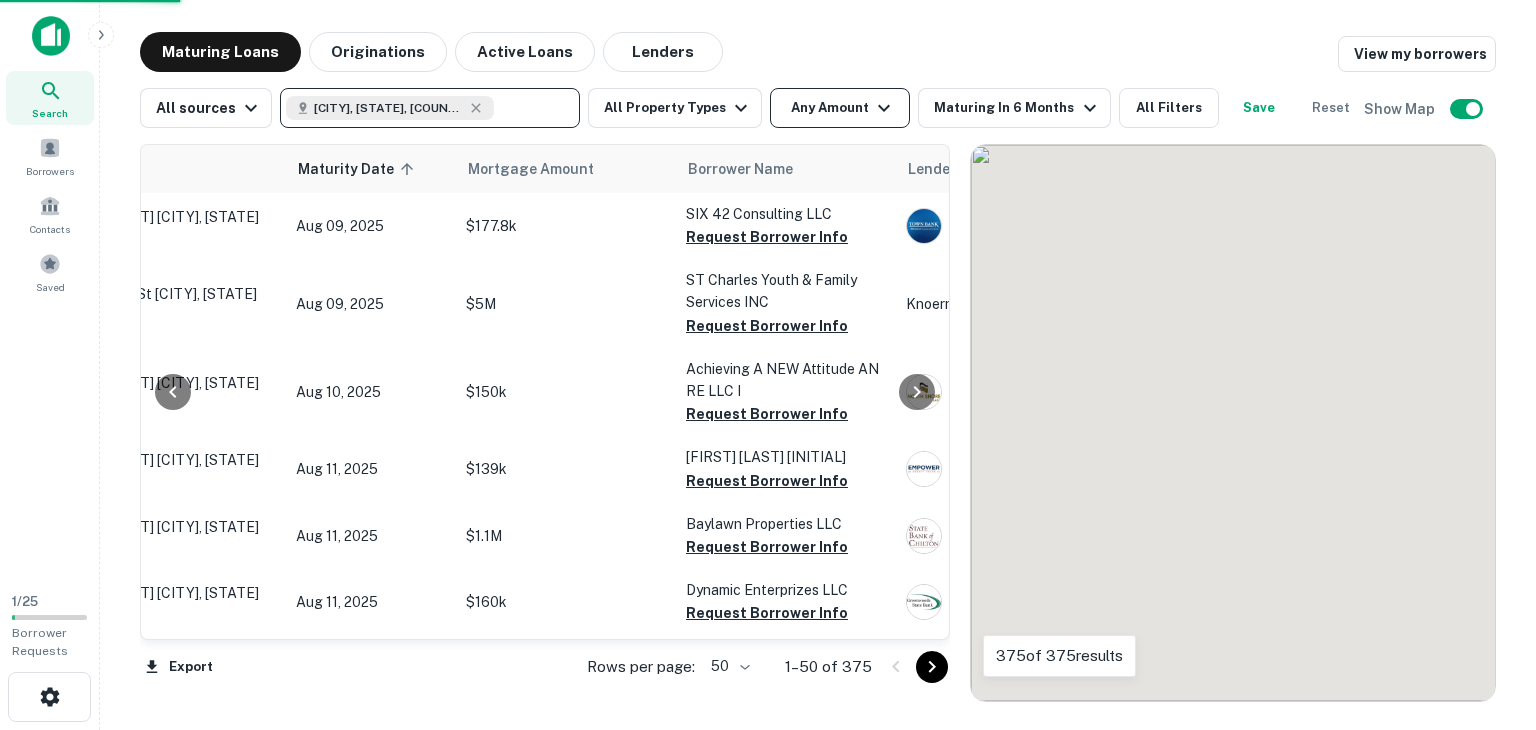 click on "Any Amount" at bounding box center (840, 108) 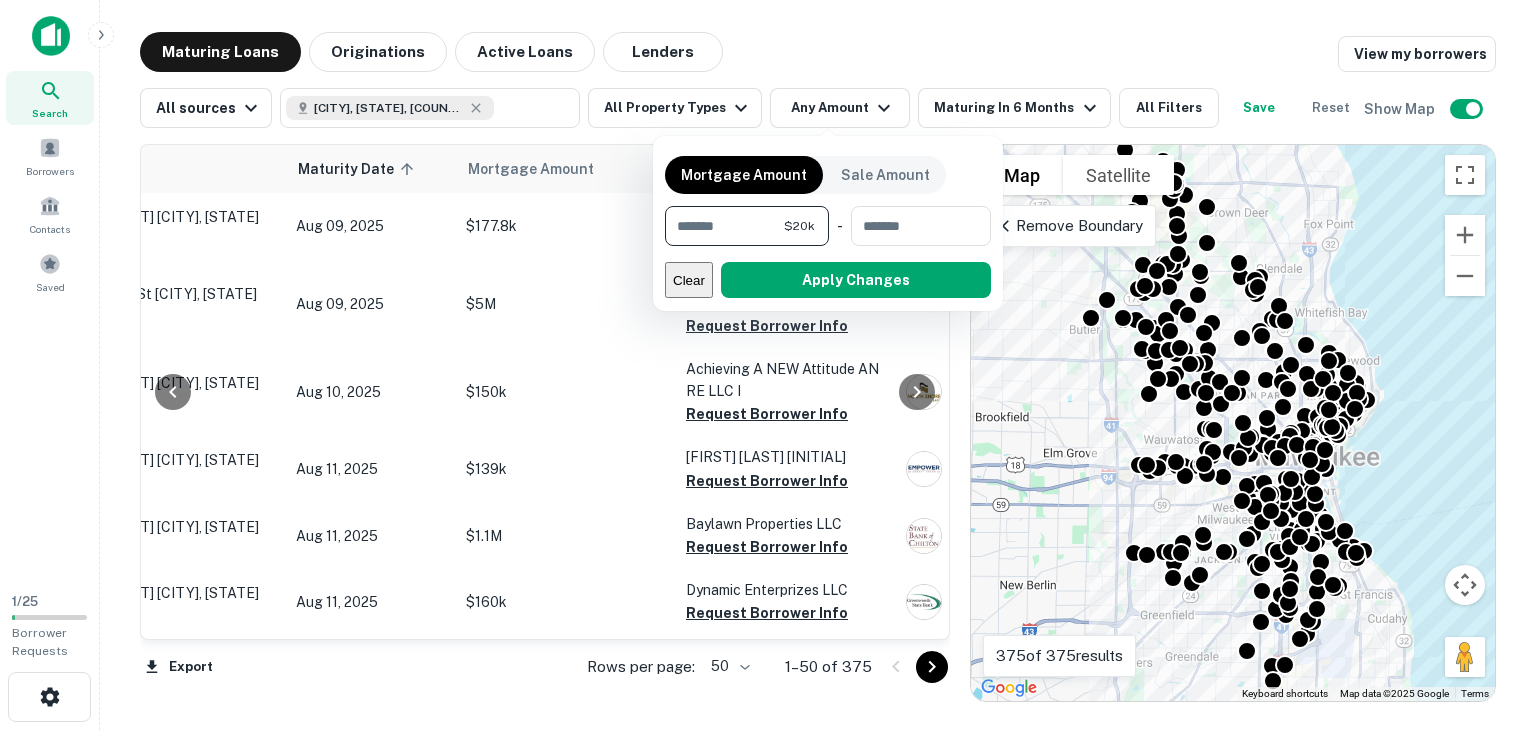 type on "*******" 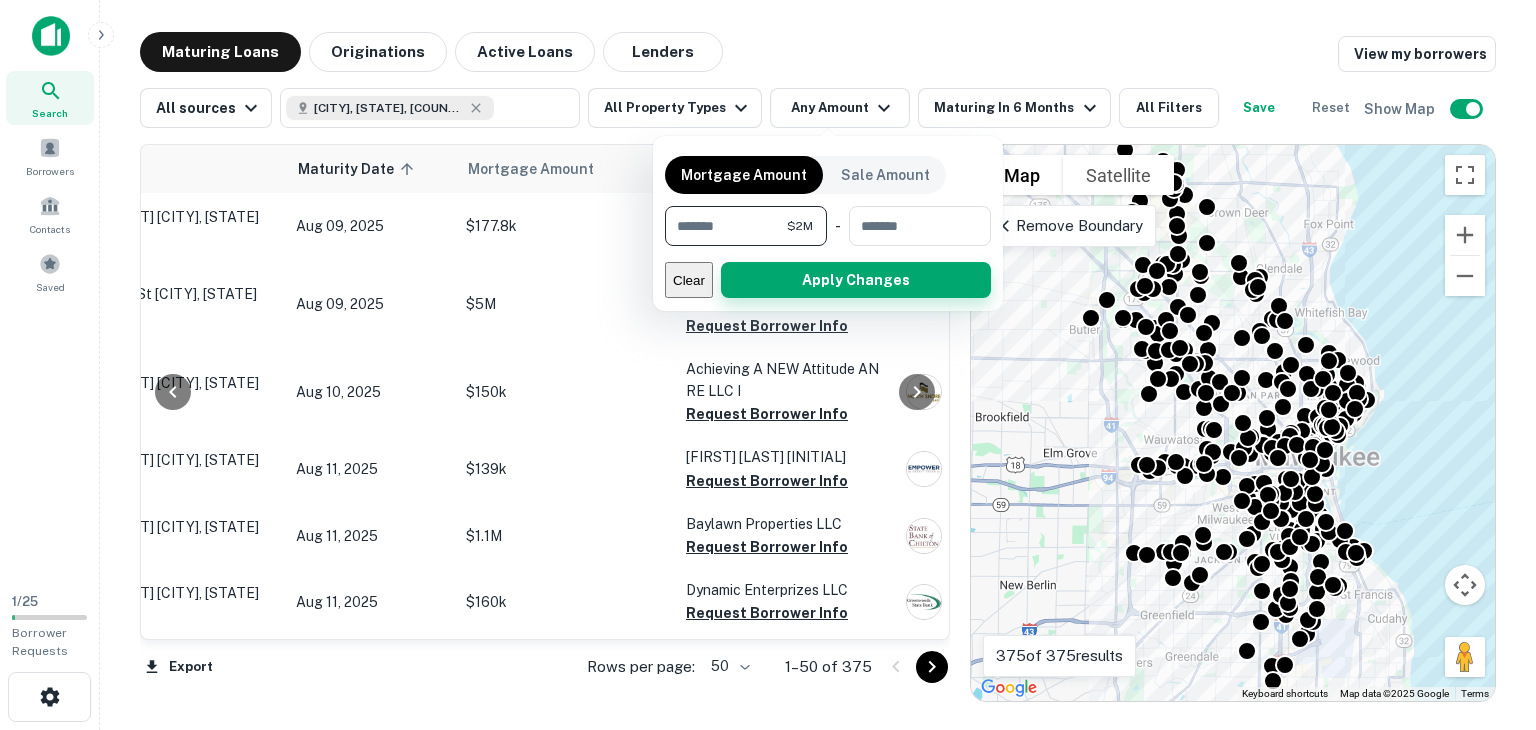 click on "Apply Changes" at bounding box center [856, 280] 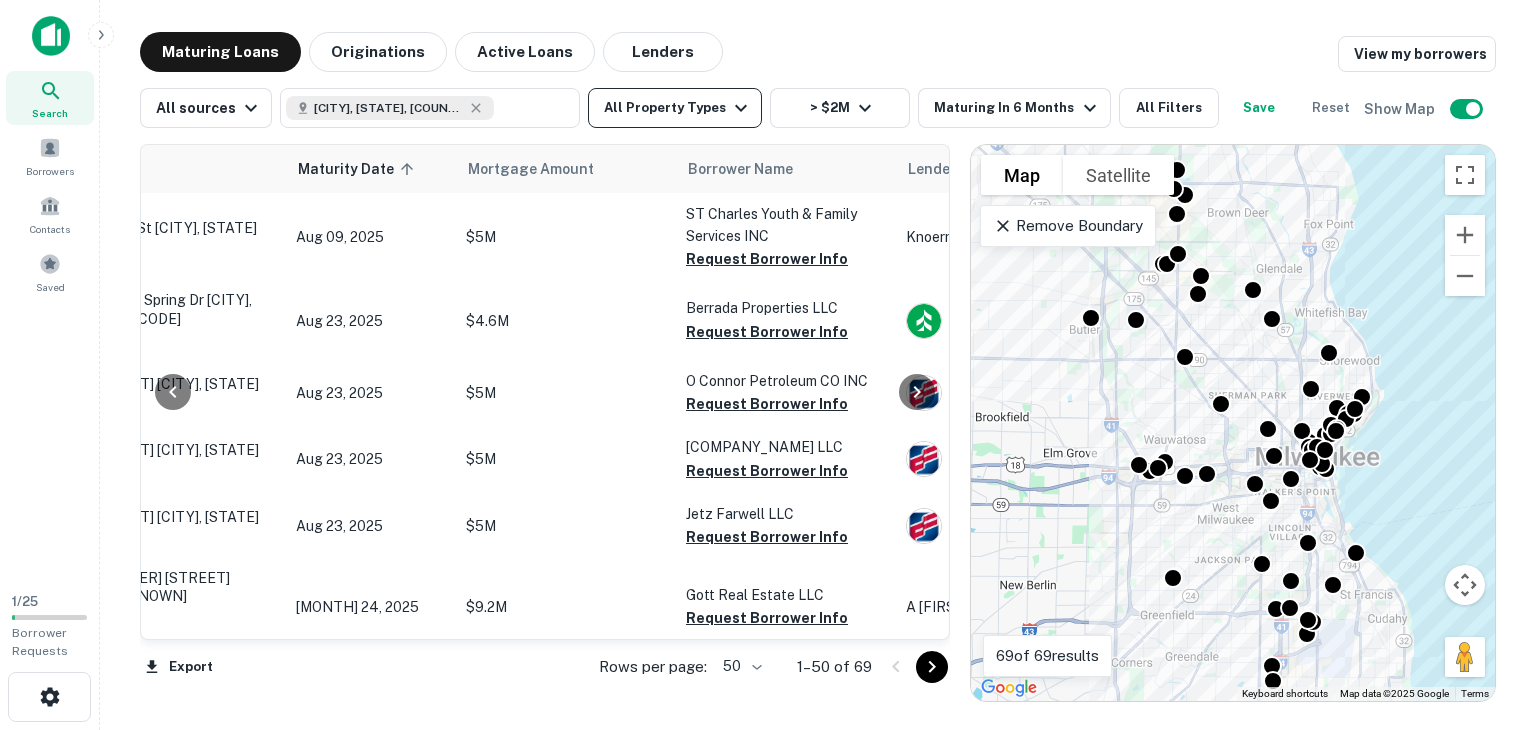 click on "All Property Types" at bounding box center [675, 108] 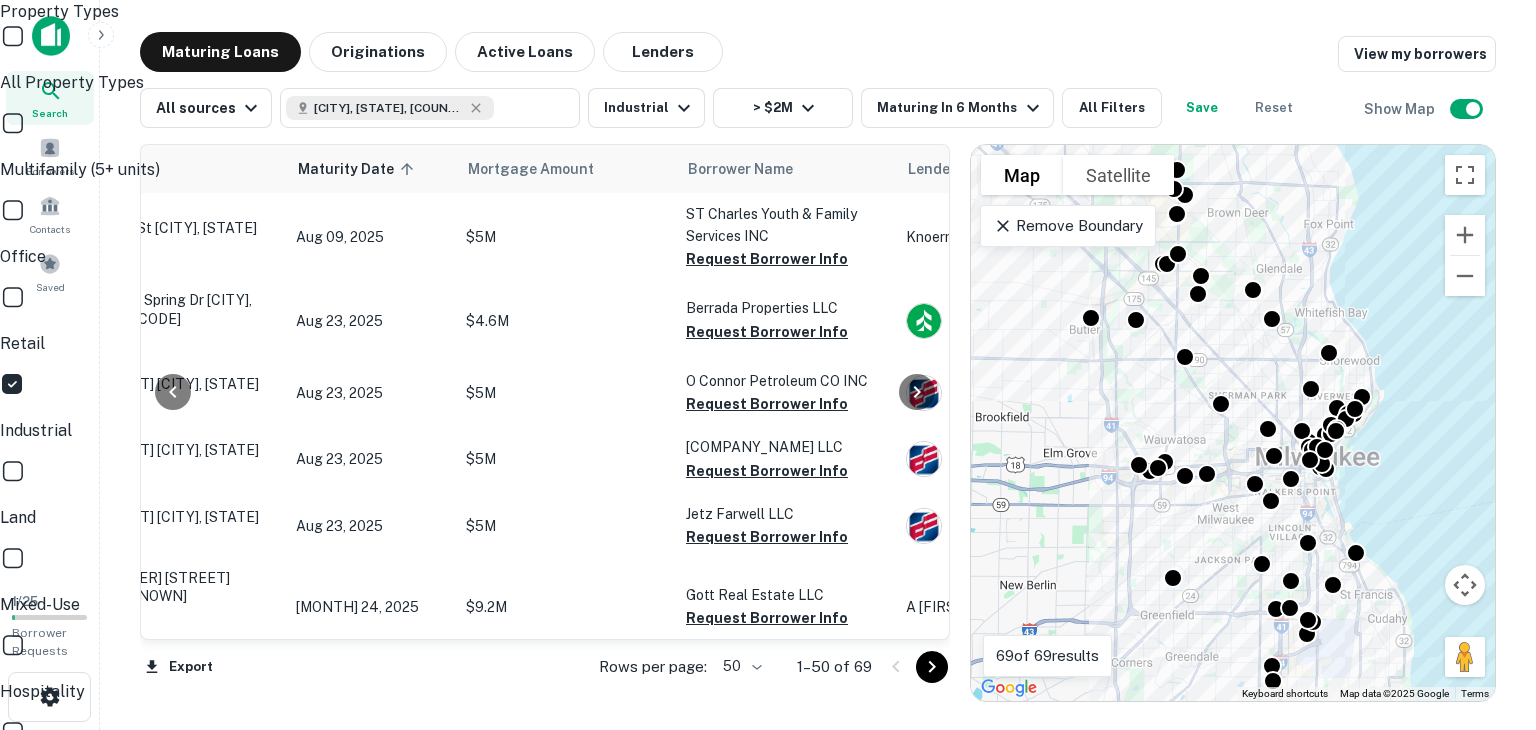 click on "Apply" at bounding box center [24, 1341] 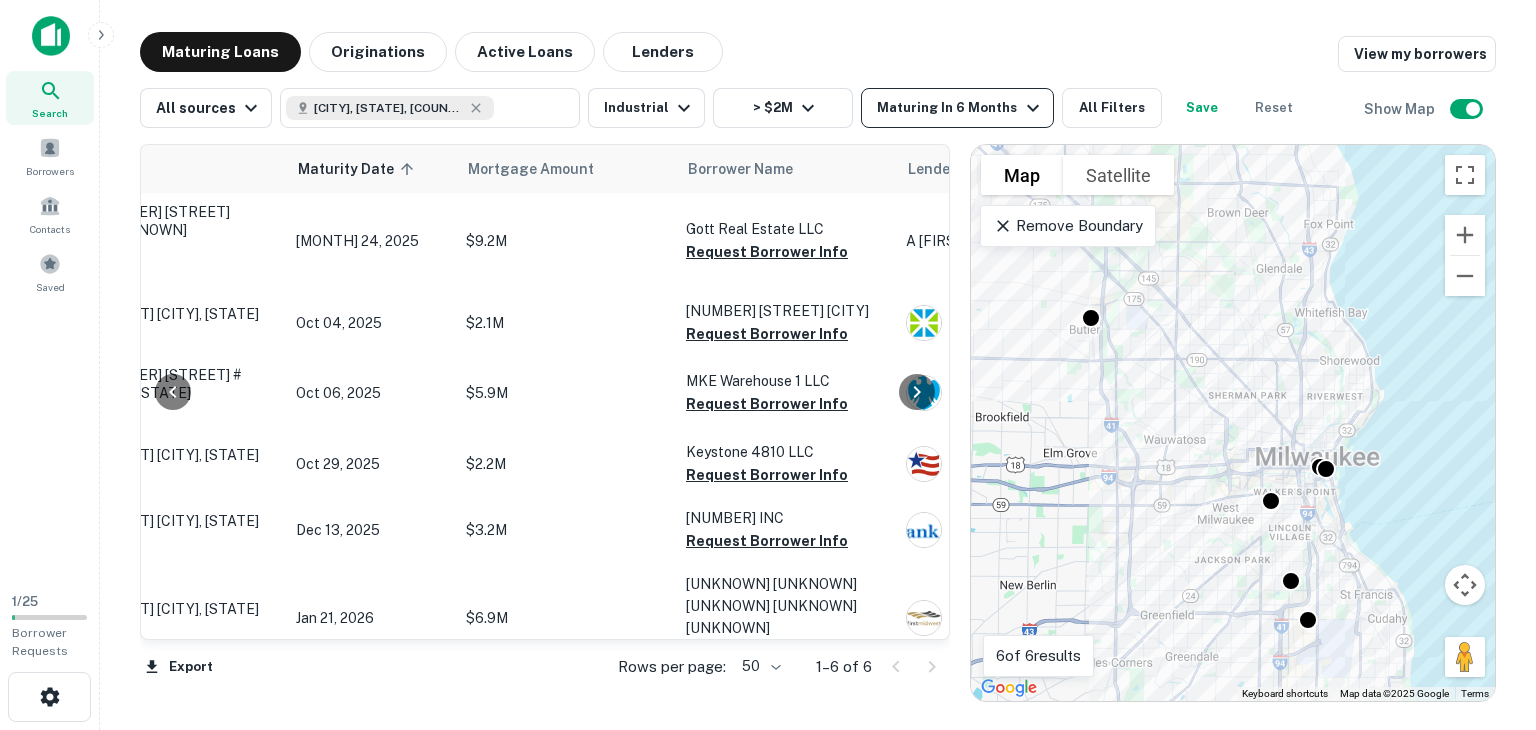 click on "Maturing In 6 Months" at bounding box center (960, 108) 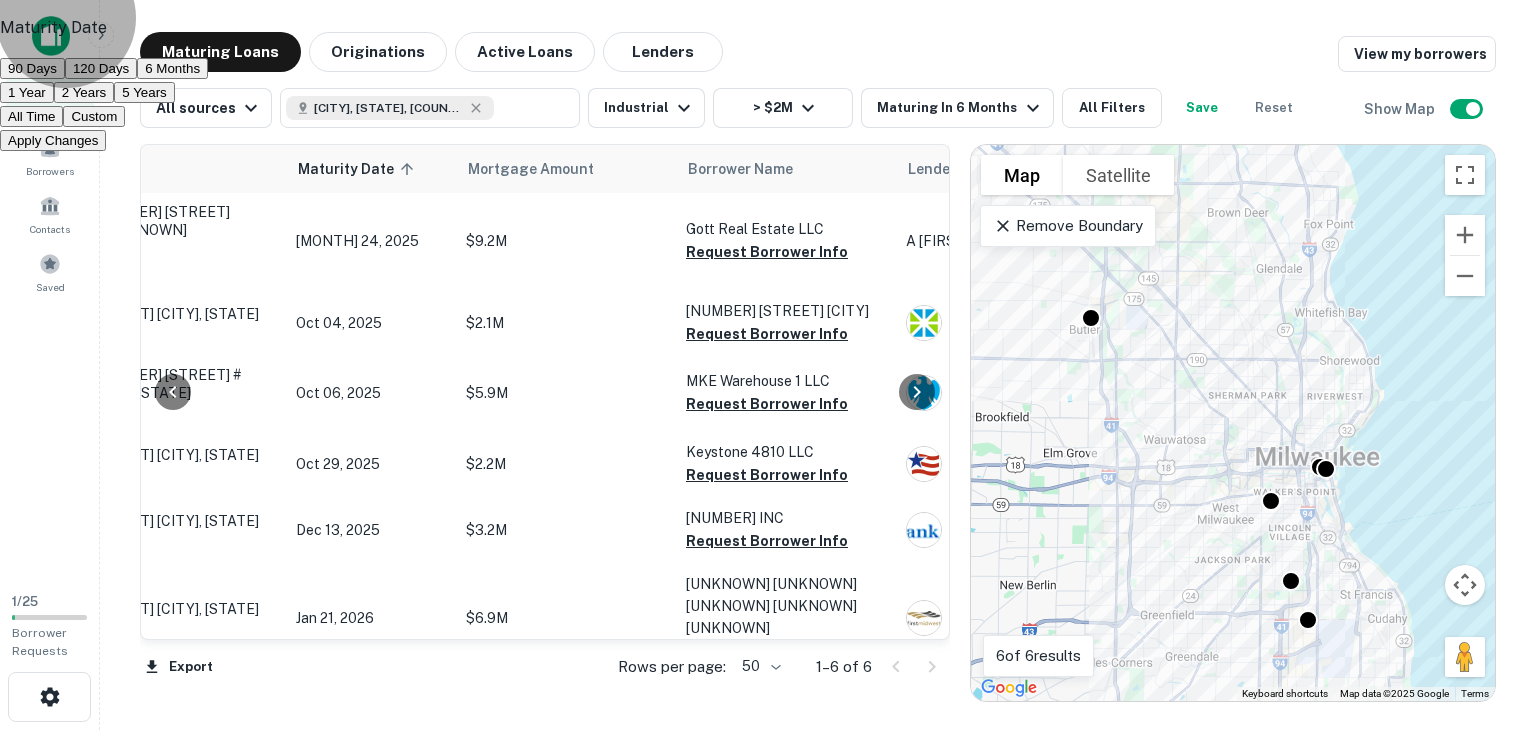 click on "1 Year" at bounding box center [27, 92] 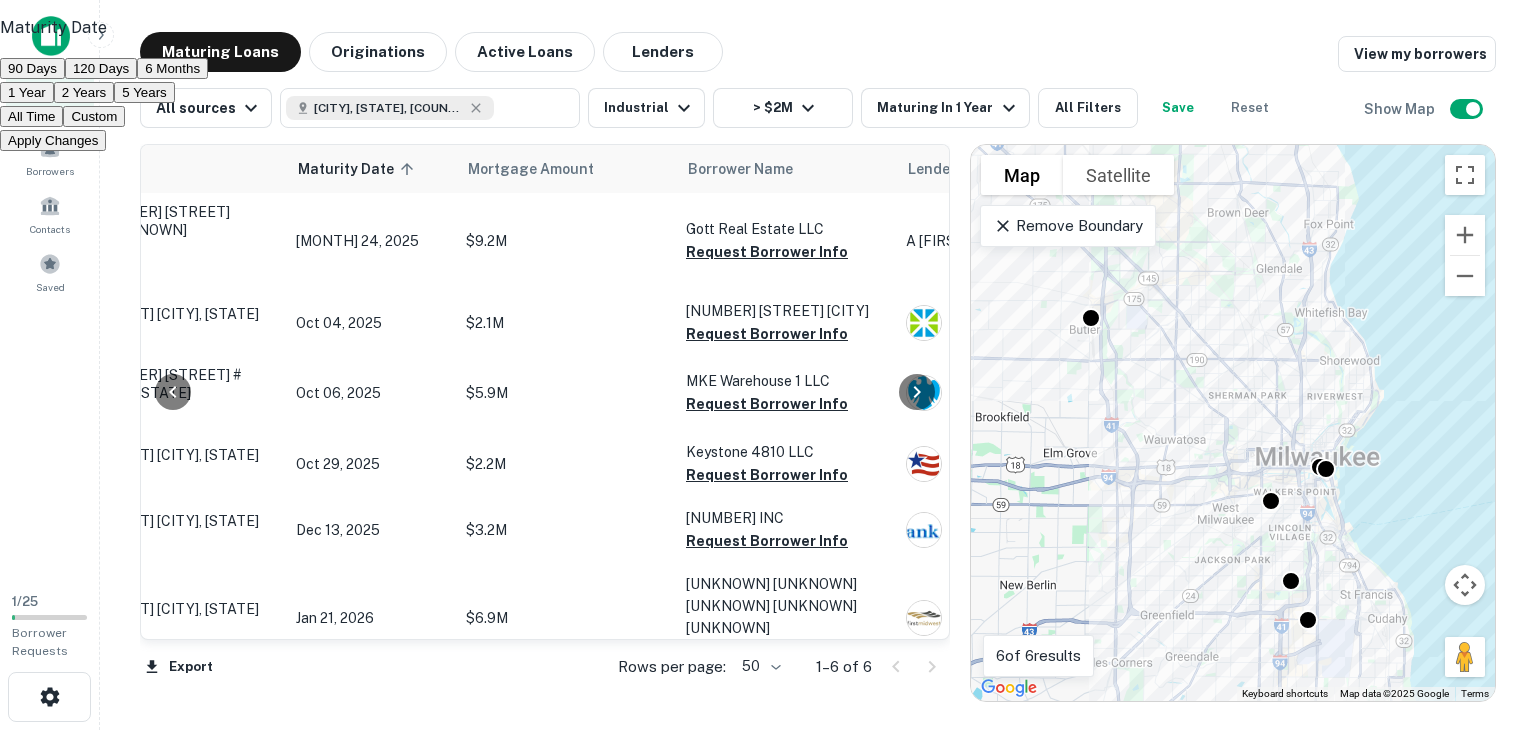 click on "Apply Changes" at bounding box center (53, 140) 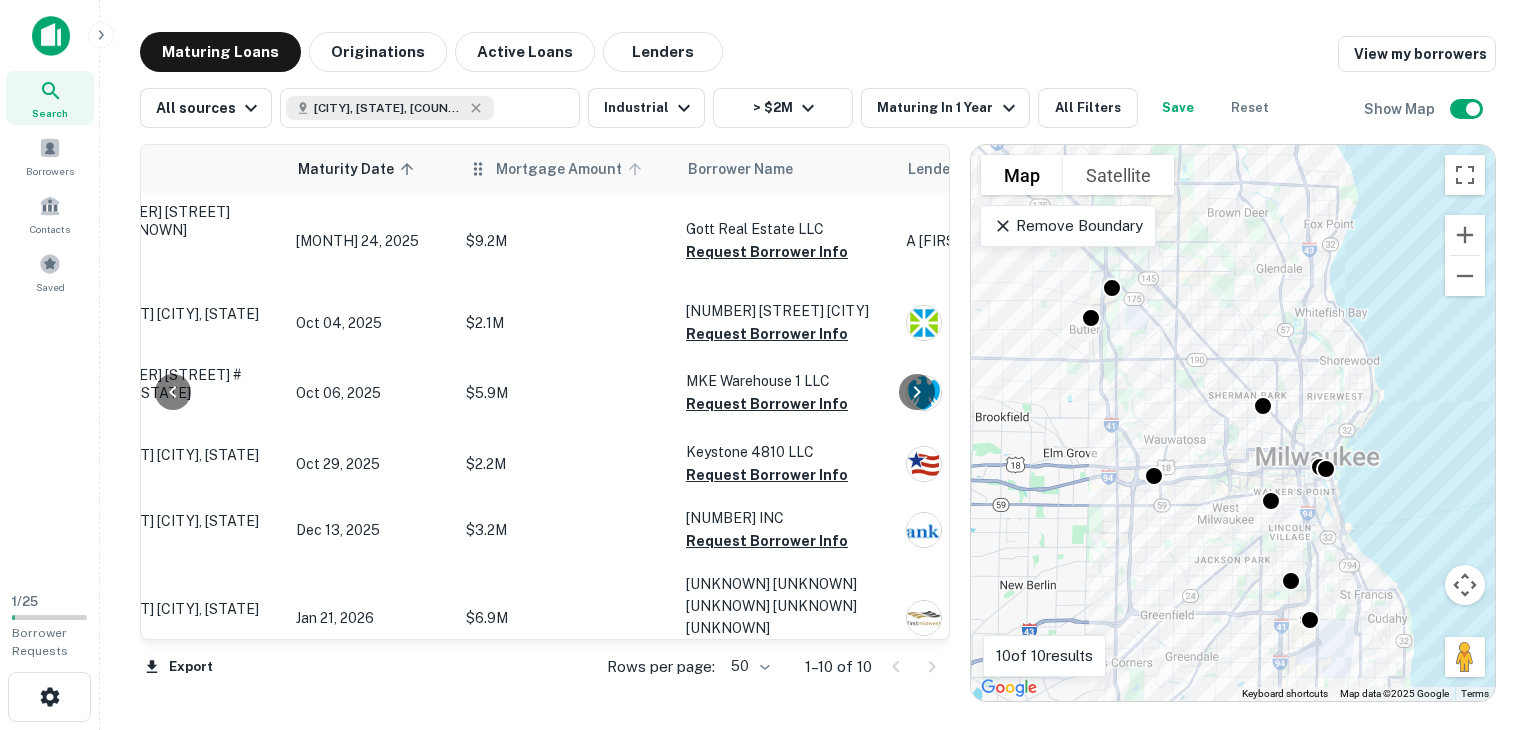click on "Mortgage Amount" at bounding box center (572, 169) 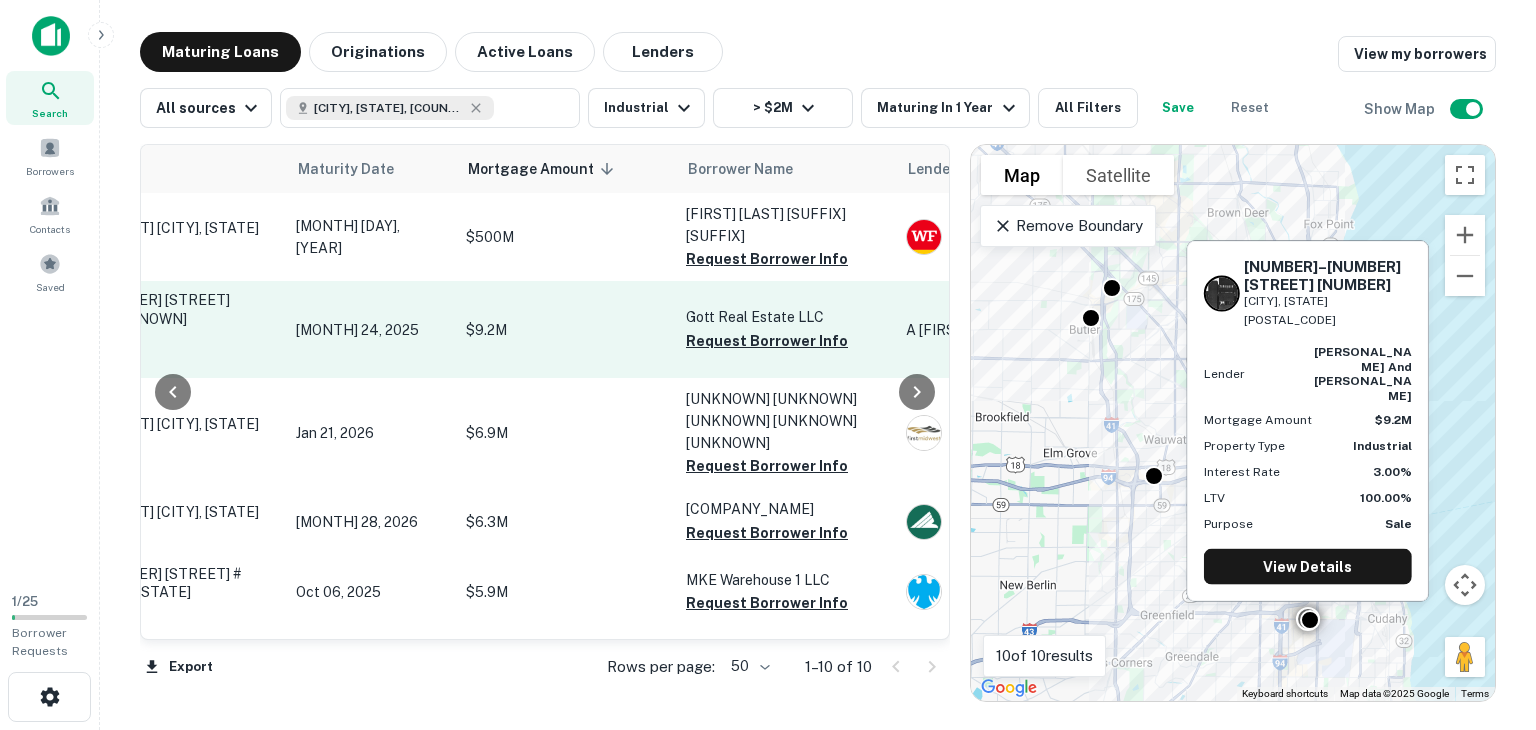 scroll, scrollTop: 0, scrollLeft: 0, axis: both 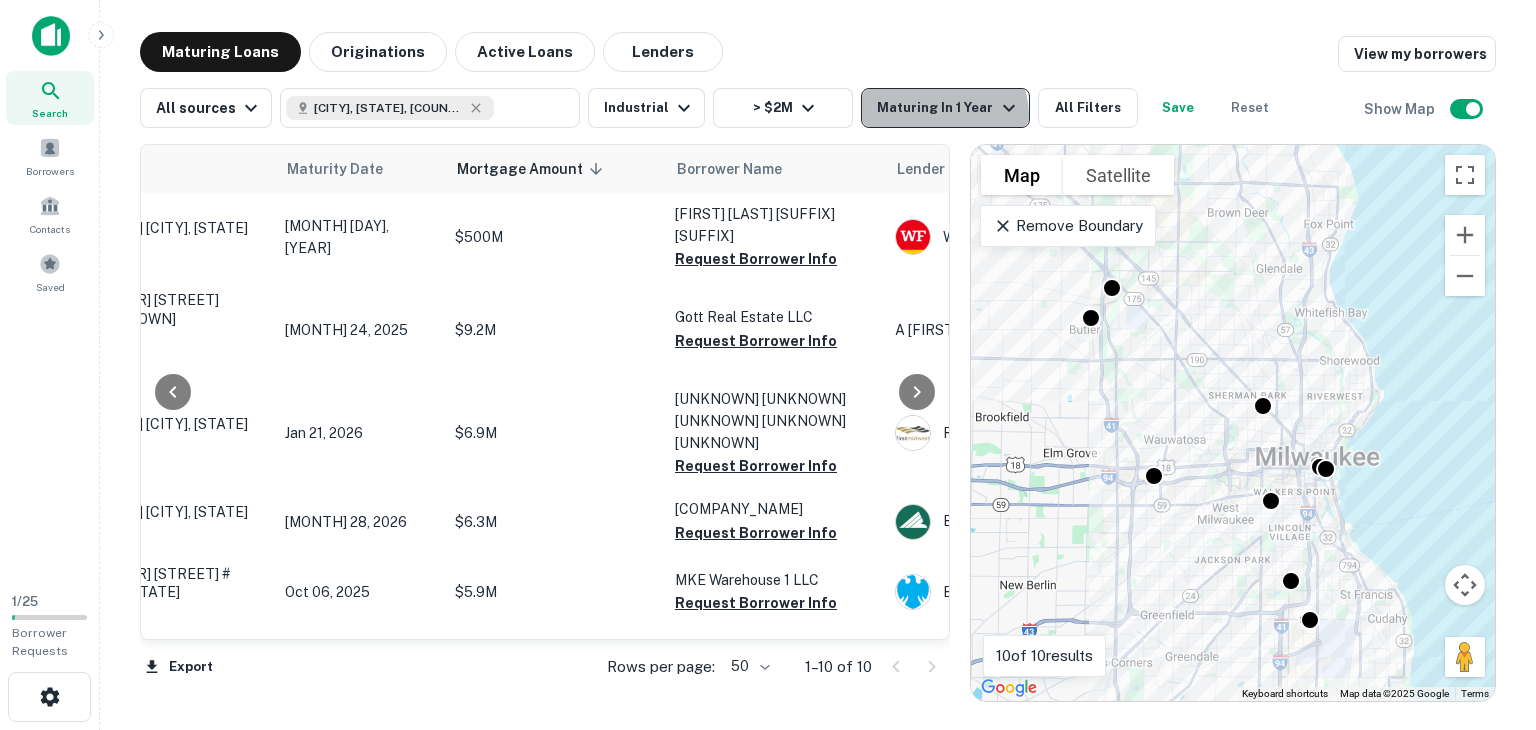 click on "Maturing In 1 Year" at bounding box center (948, 108) 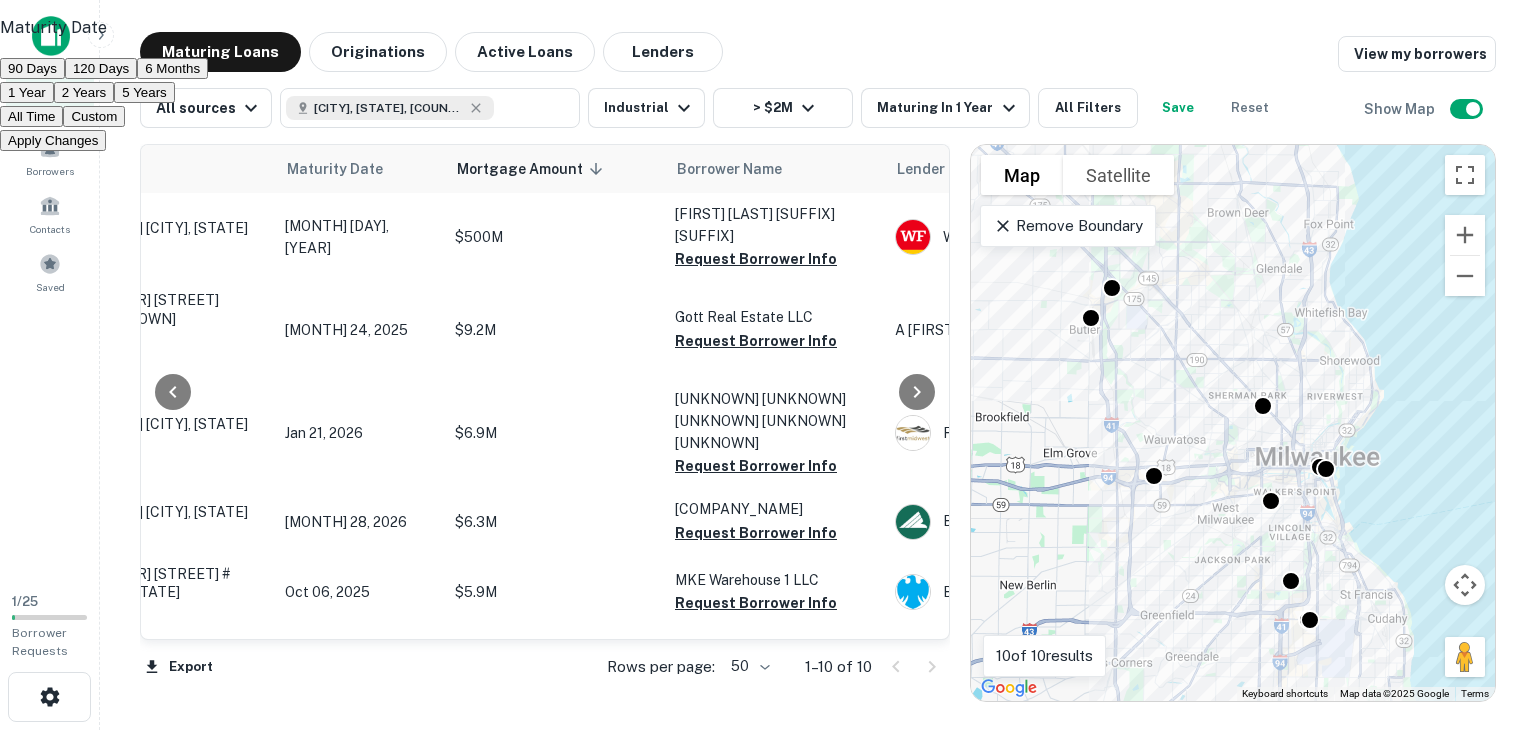 click on "2 Years" at bounding box center [84, 92] 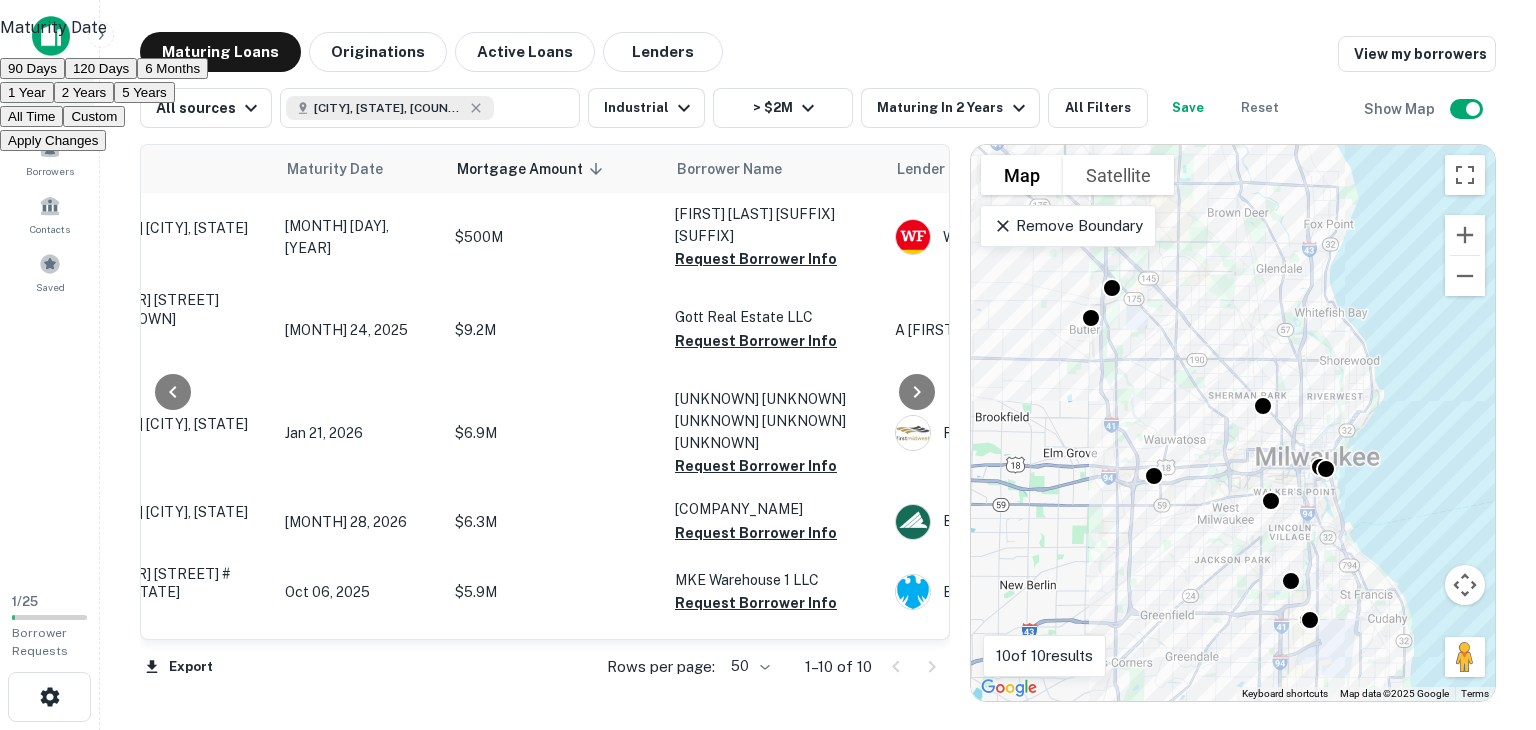 click on "Apply Changes" at bounding box center (53, 140) 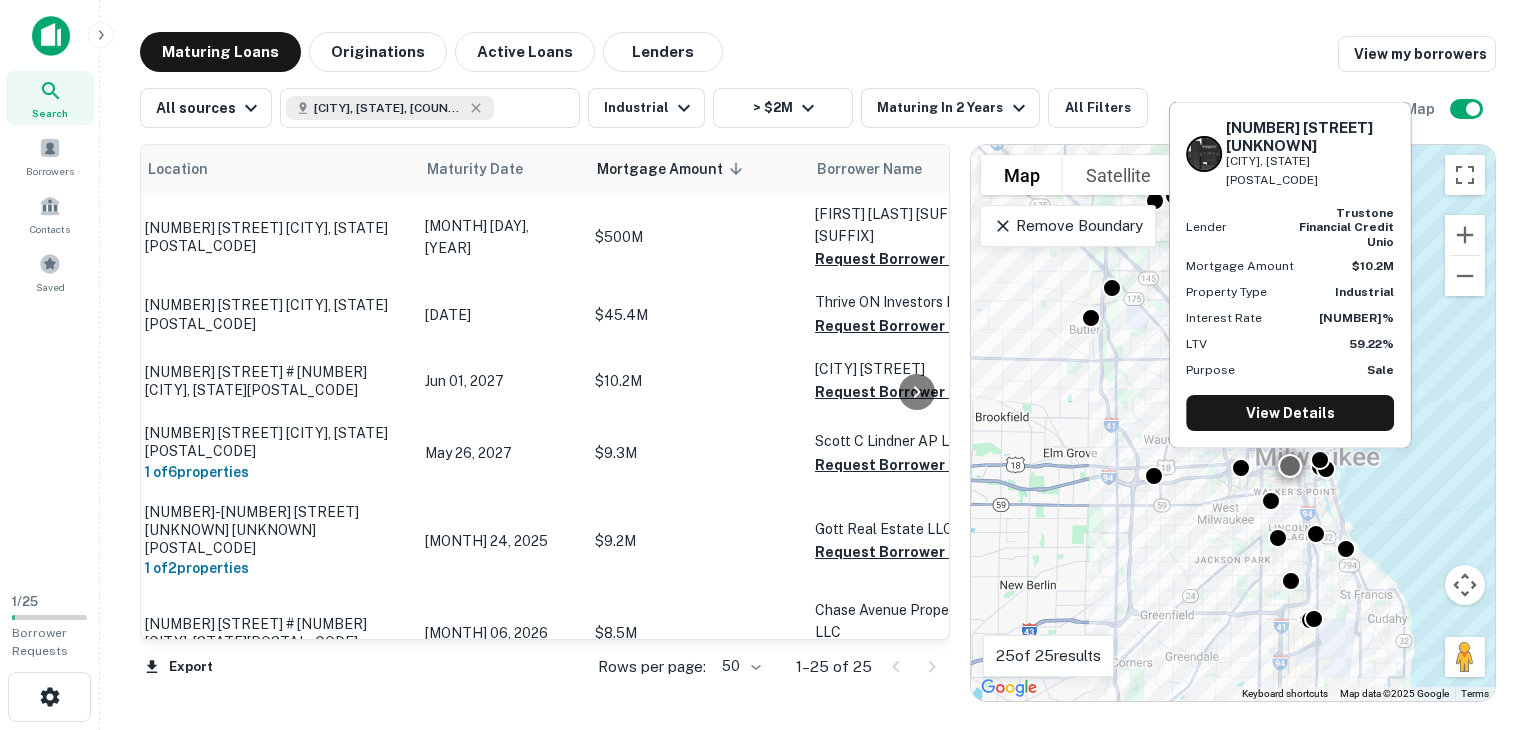 scroll, scrollTop: 0, scrollLeft: 0, axis: both 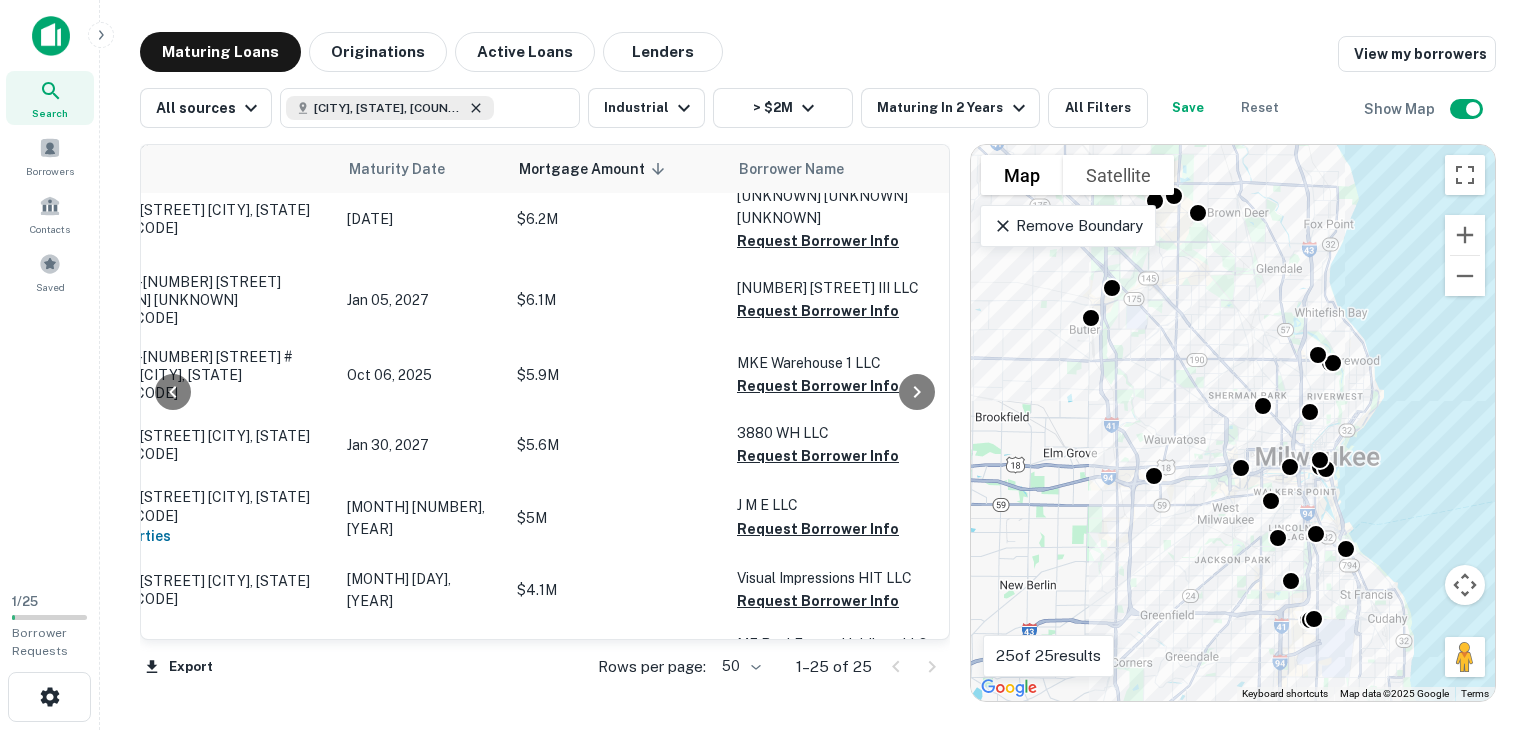 click 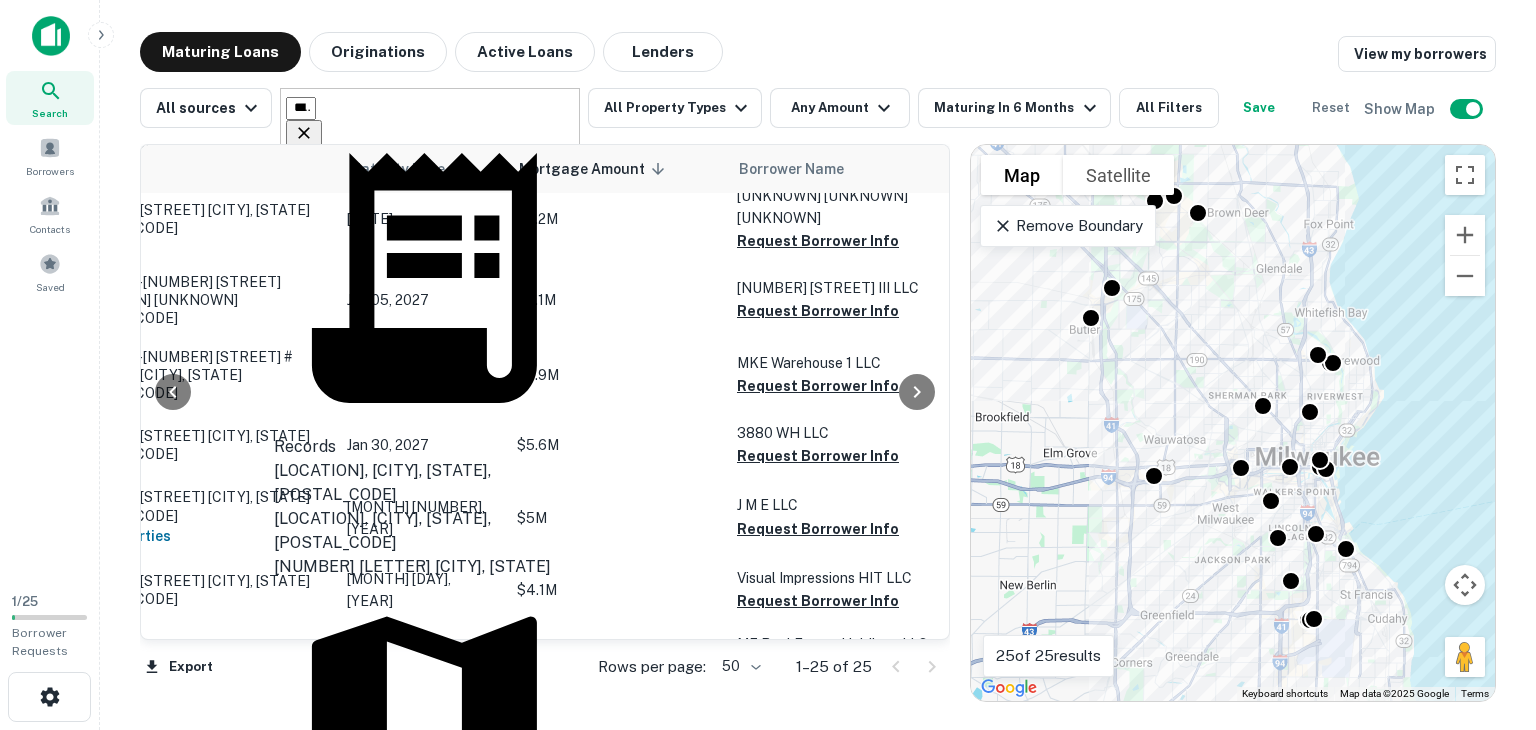 click 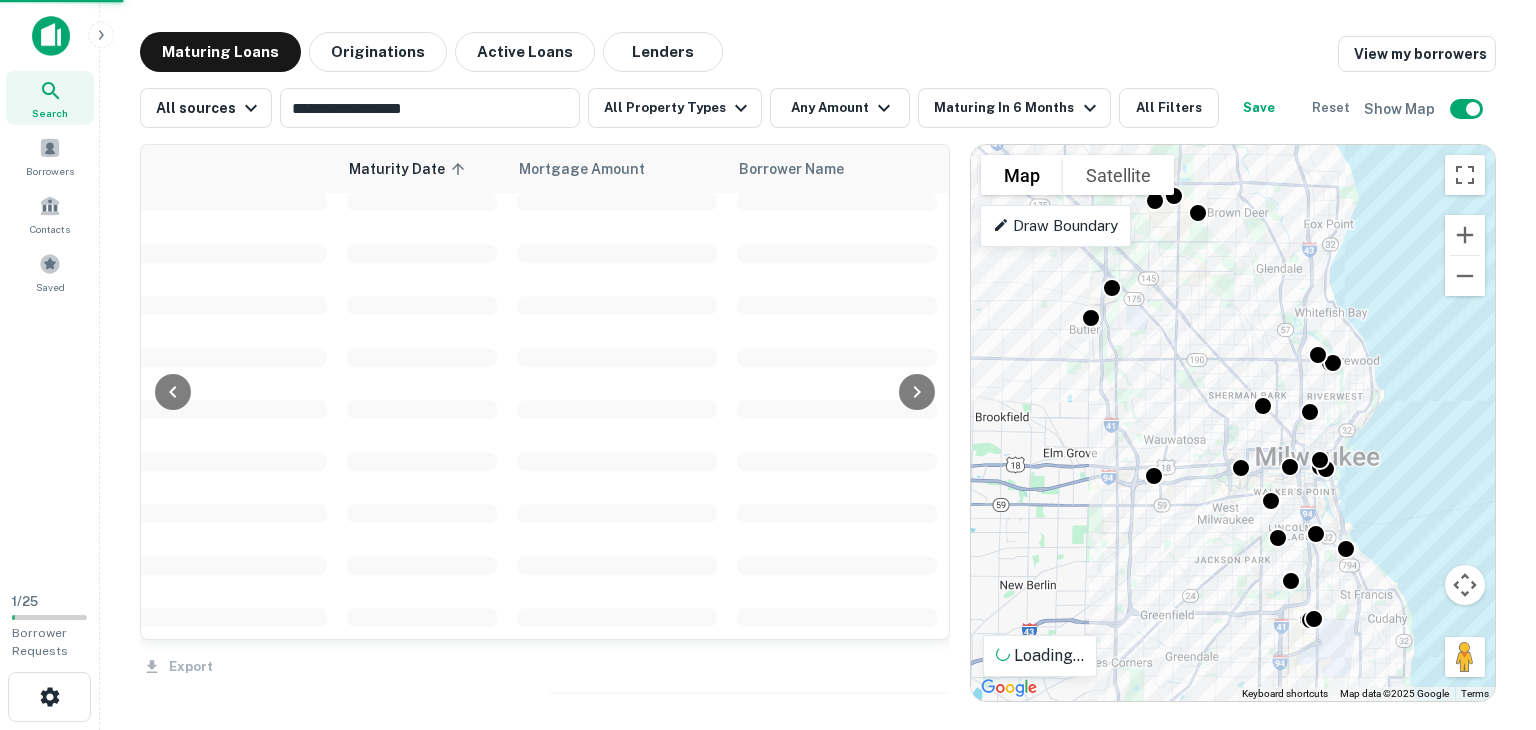 type 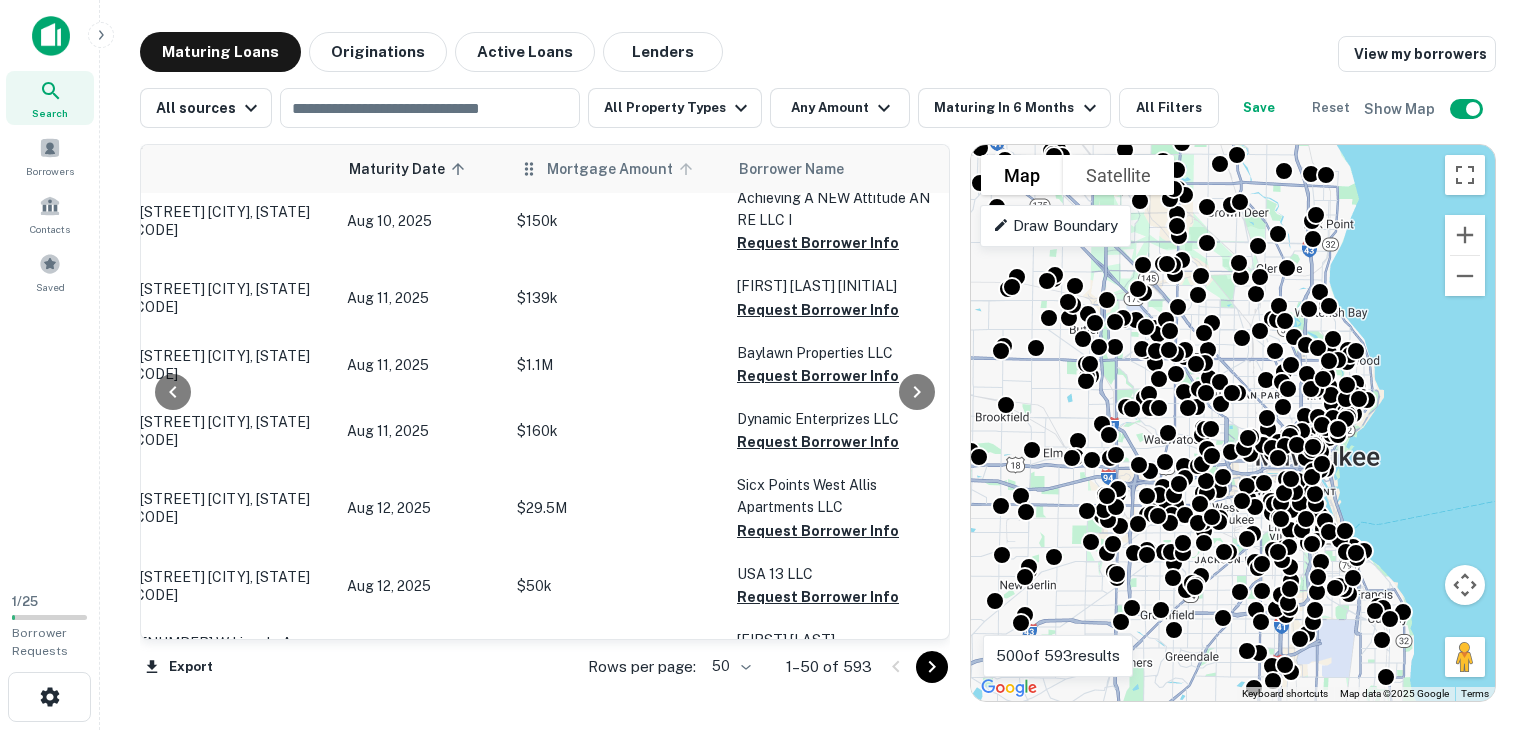 click on "Mortgage Amount" at bounding box center [623, 169] 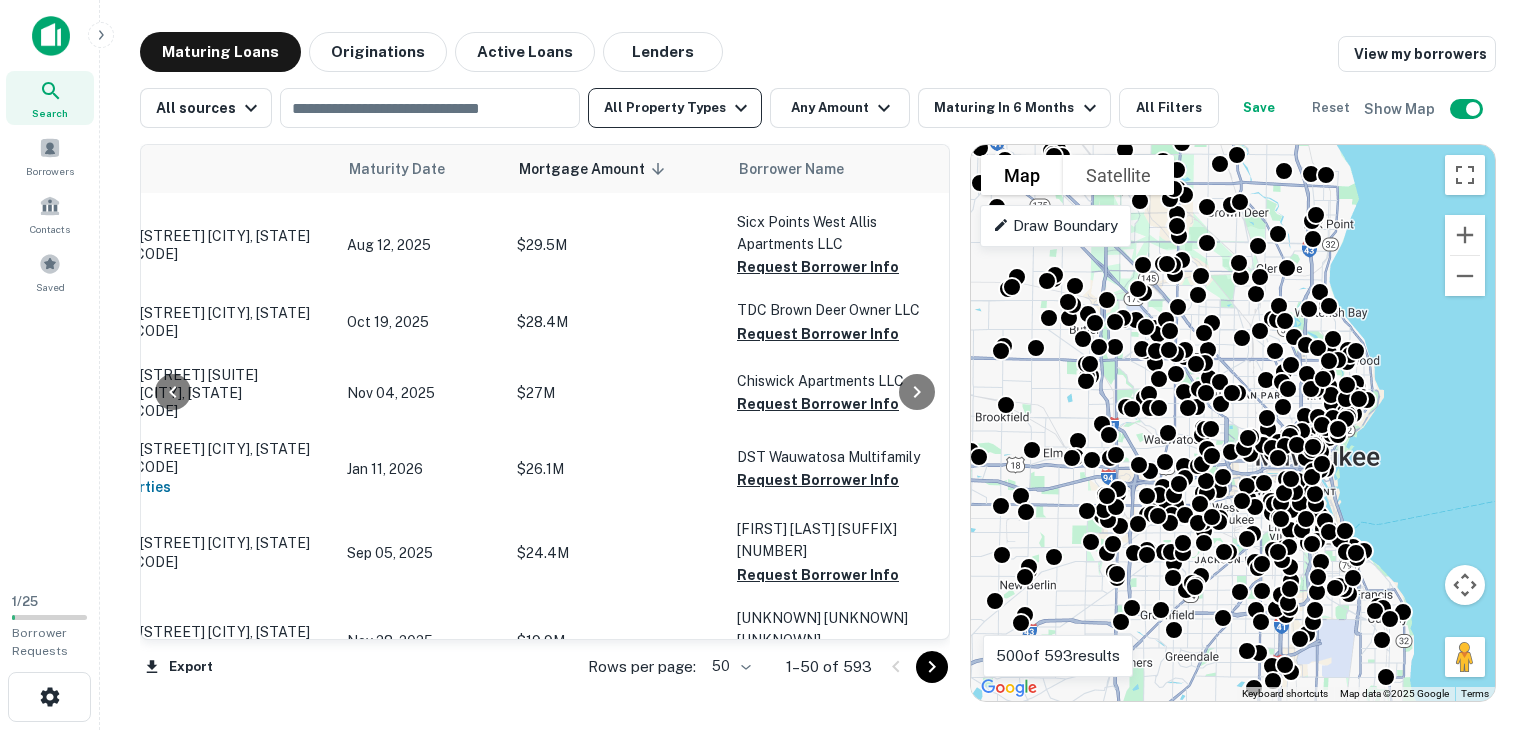 click on "All Property Types" at bounding box center [675, 108] 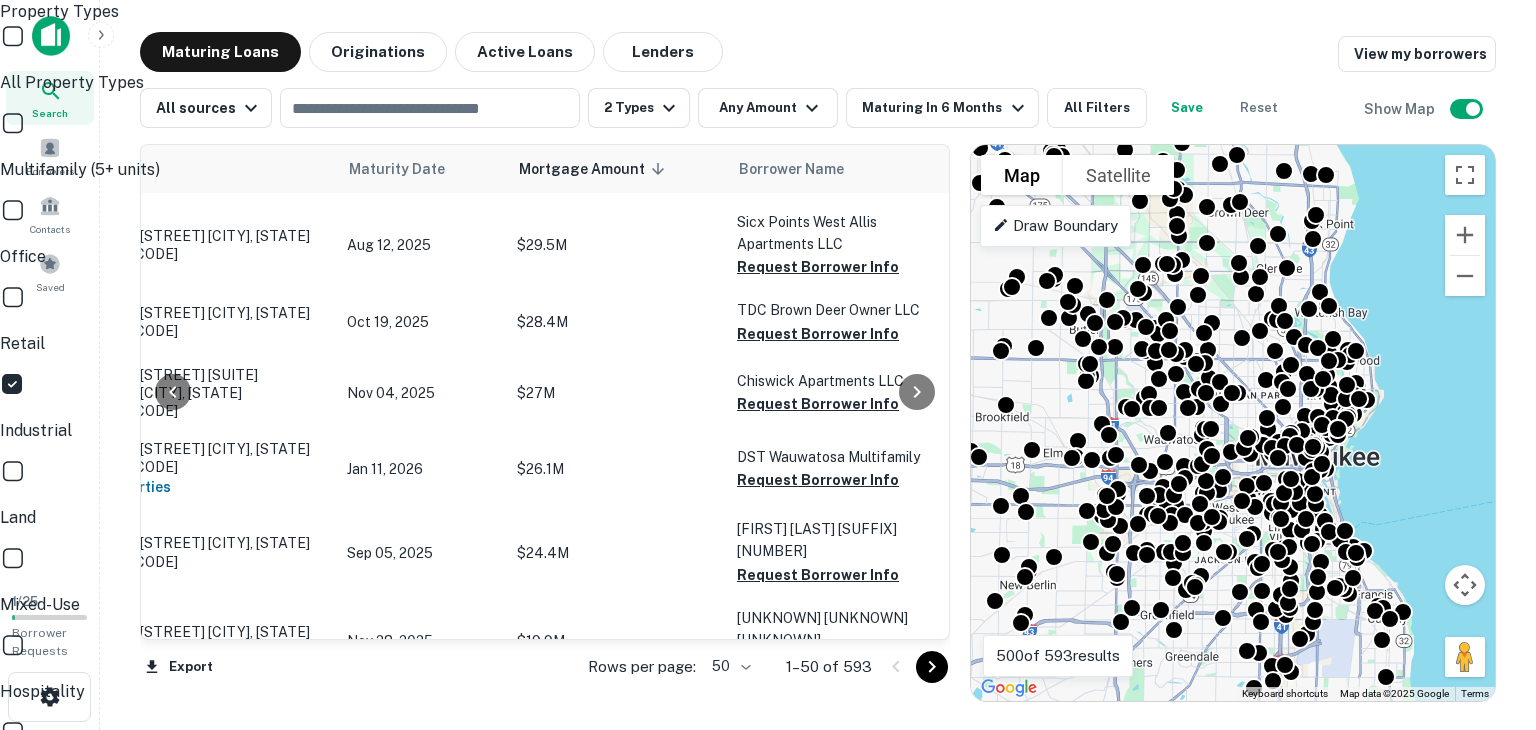 click on "Apply" at bounding box center [24, 1341] 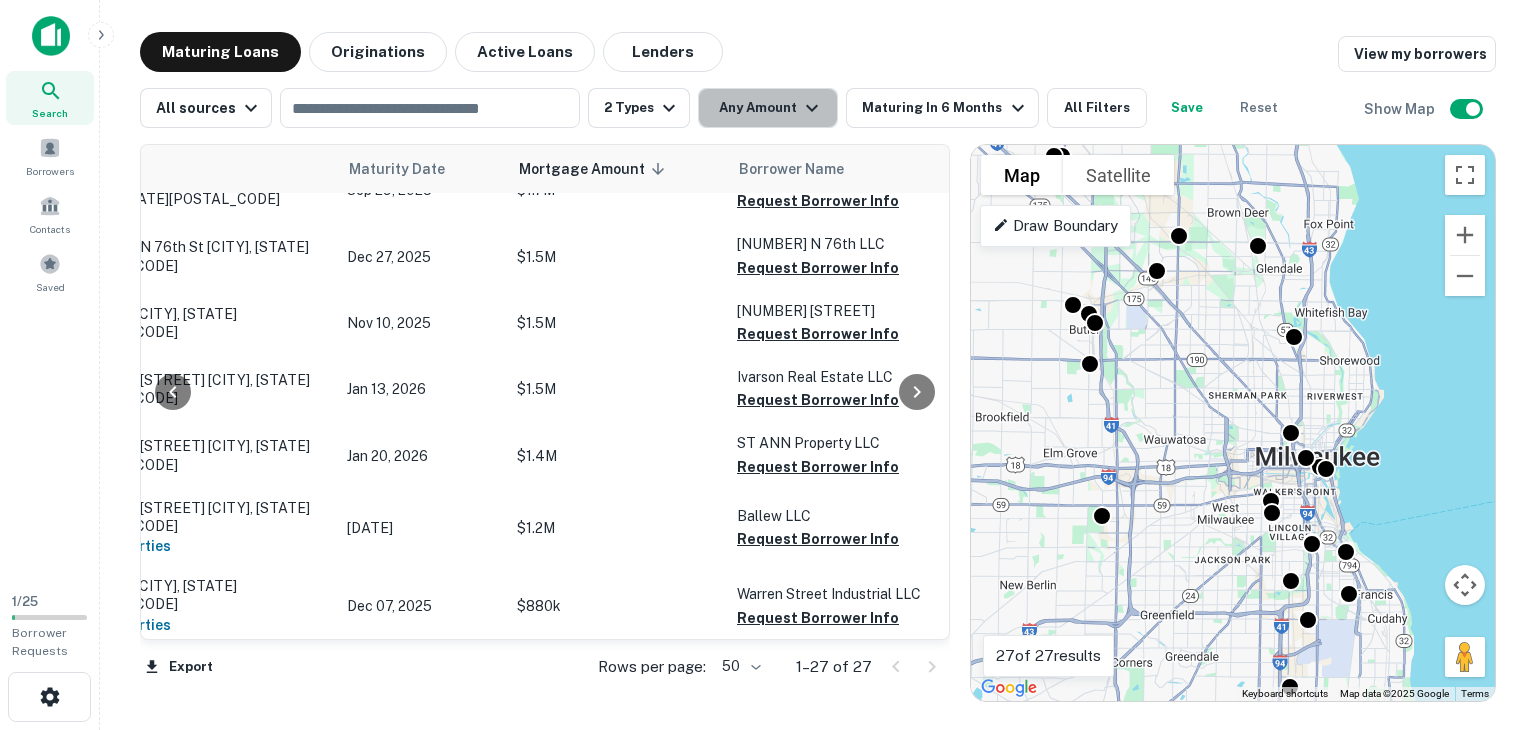 click on "Any Amount" at bounding box center (768, 108) 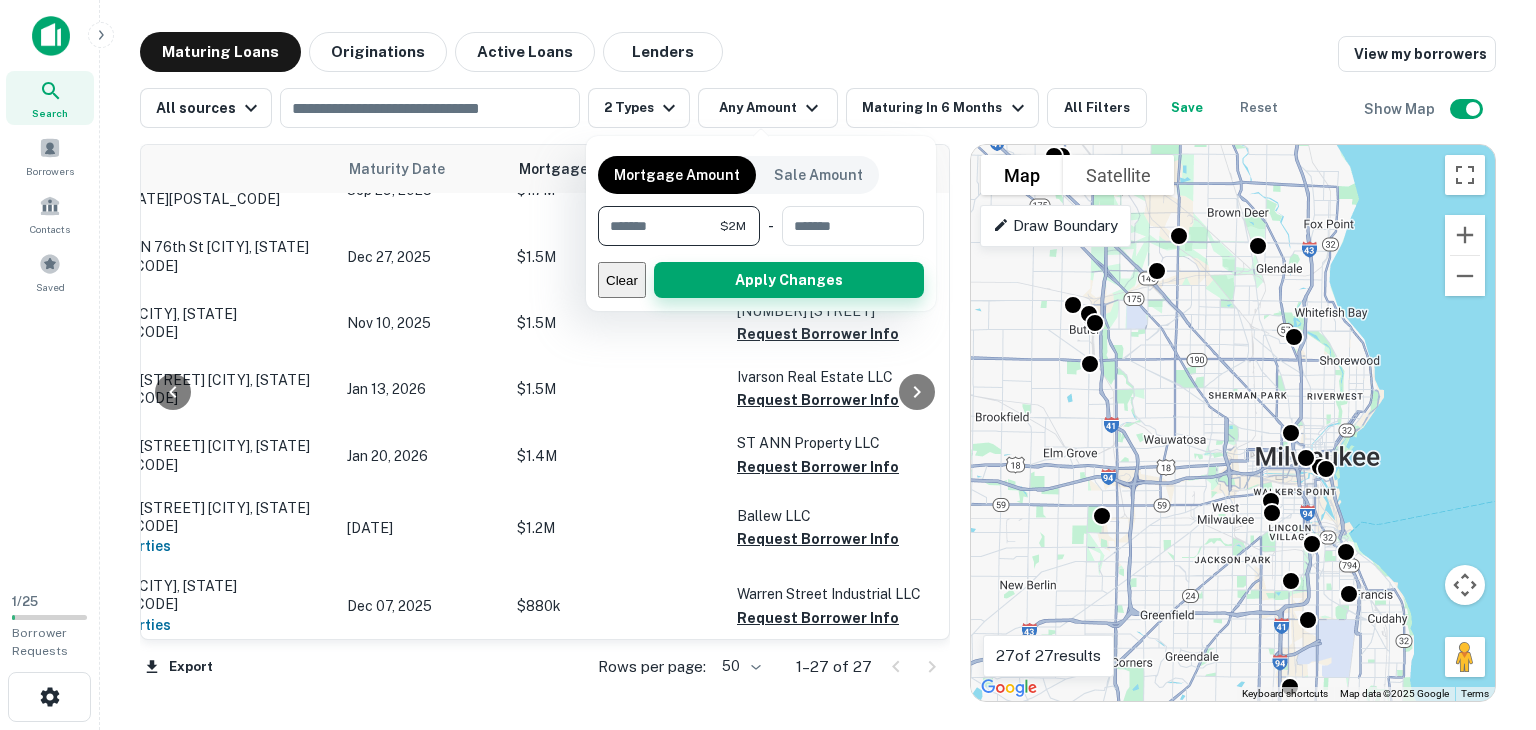 type on "*******" 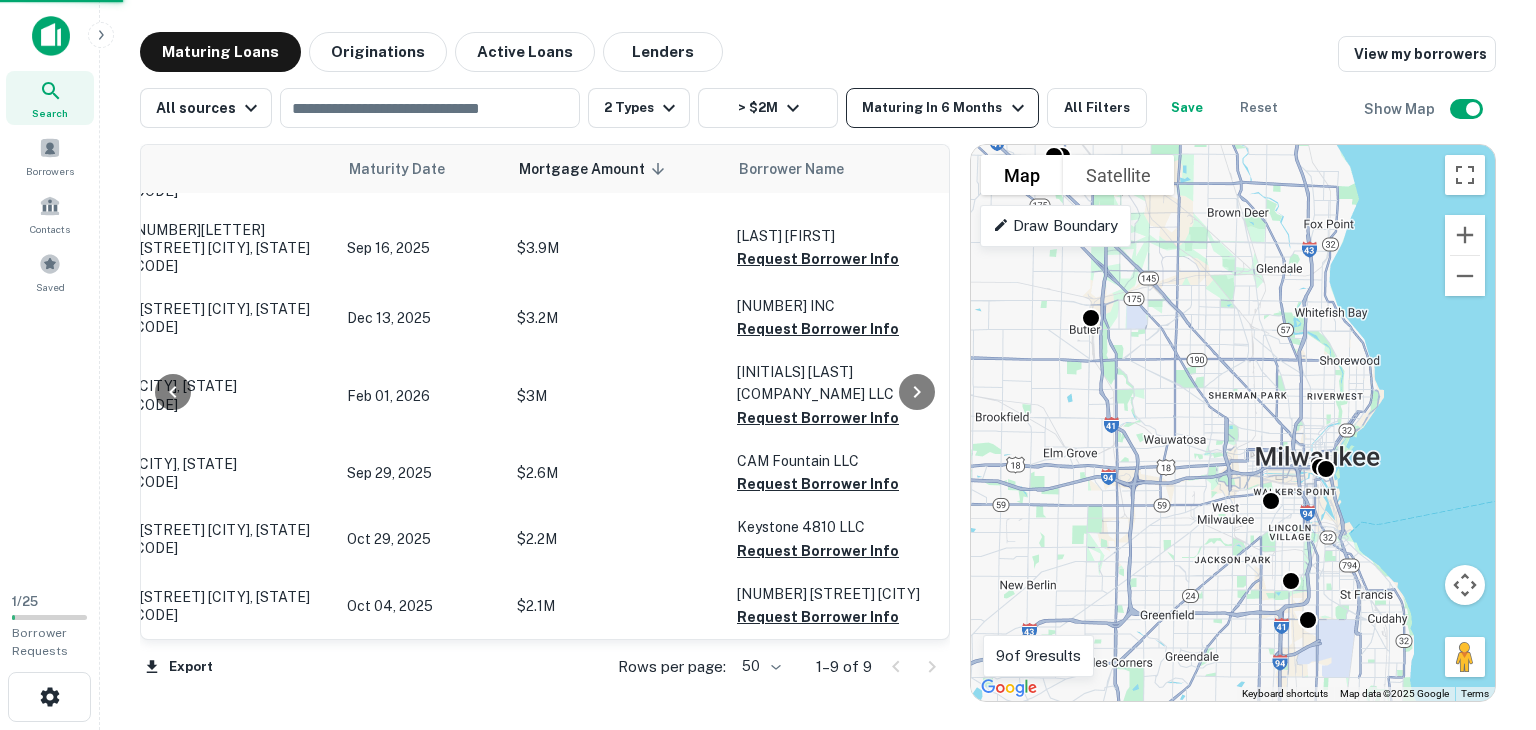 scroll, scrollTop: 200, scrollLeft: 84, axis: both 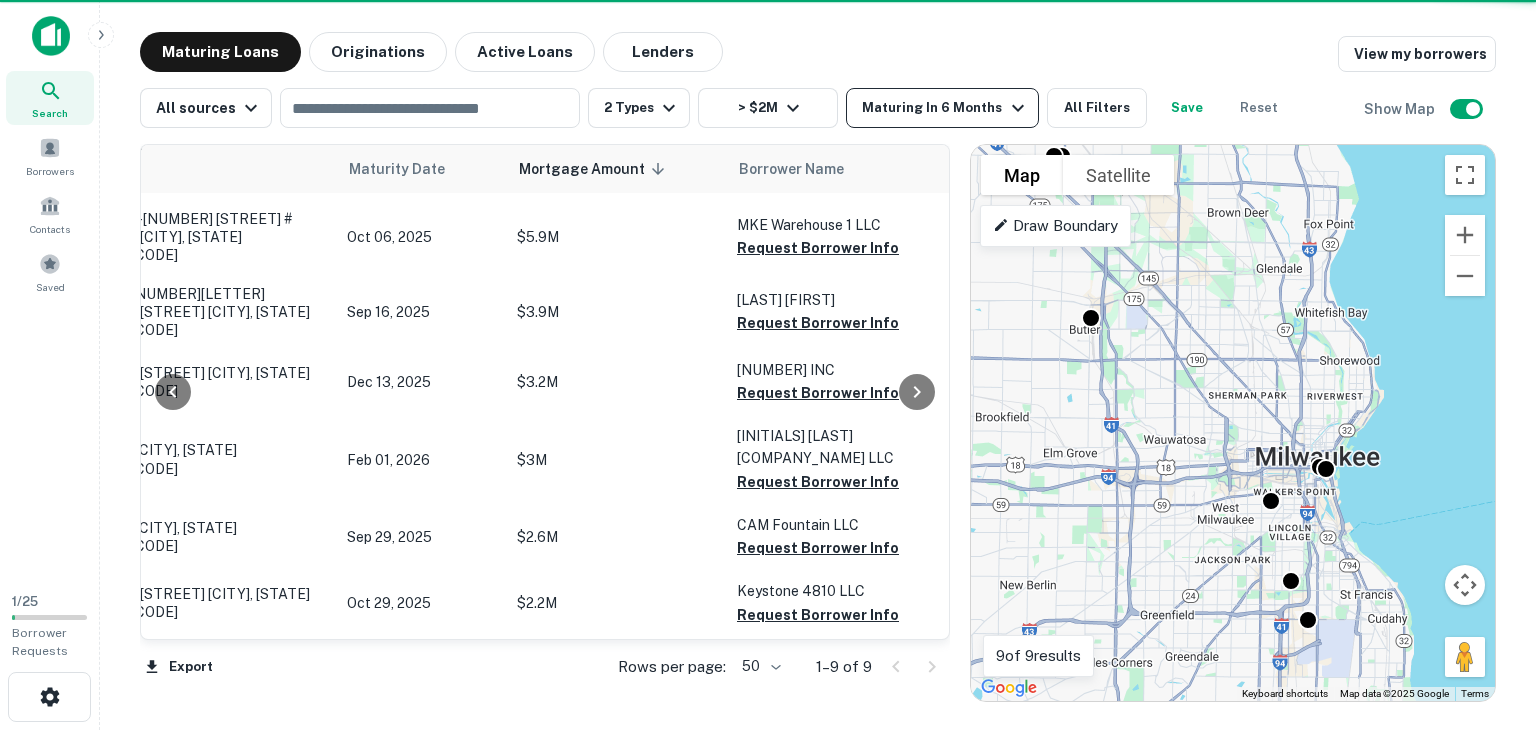 click on "Maturing In 6 Months" at bounding box center [945, 108] 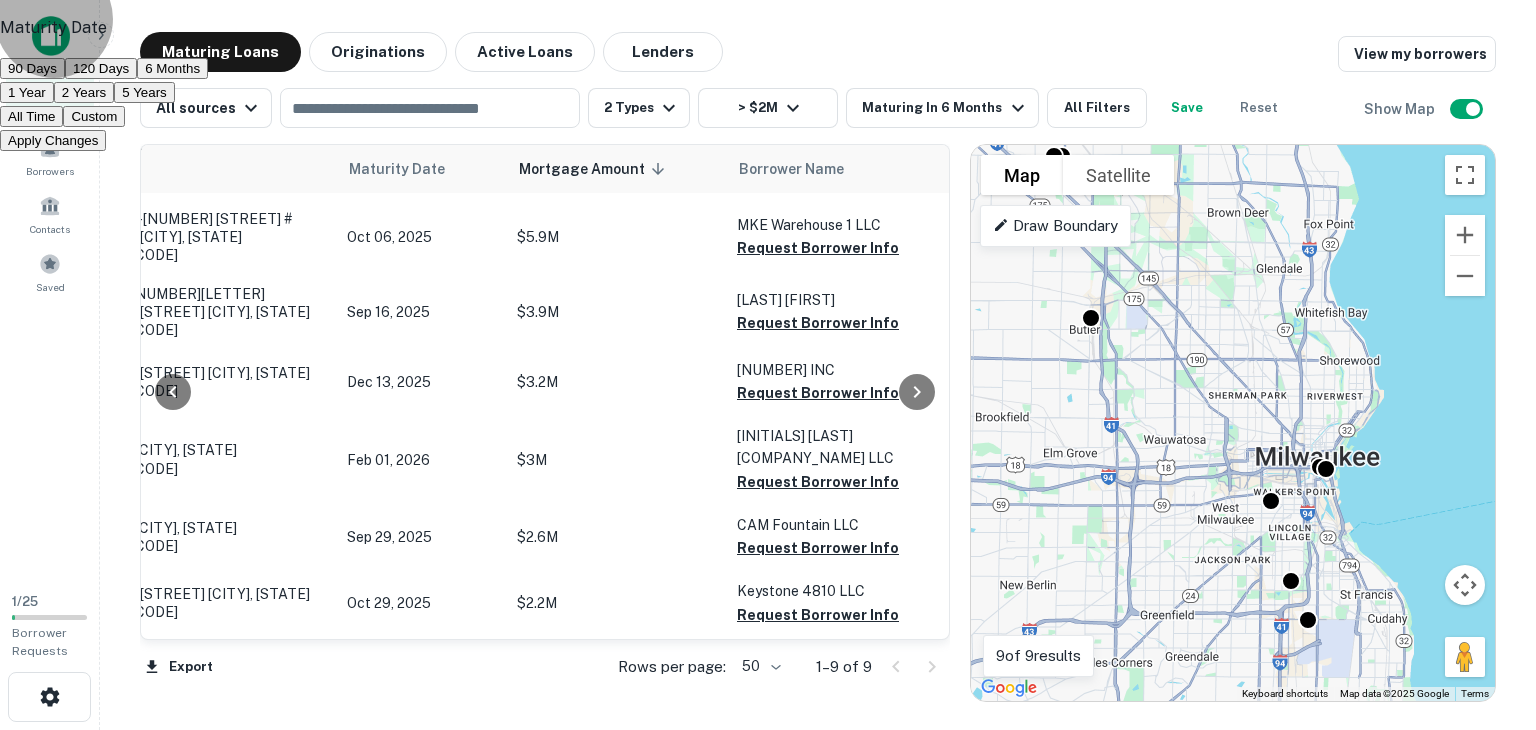 click on "2 Years" at bounding box center (84, 92) 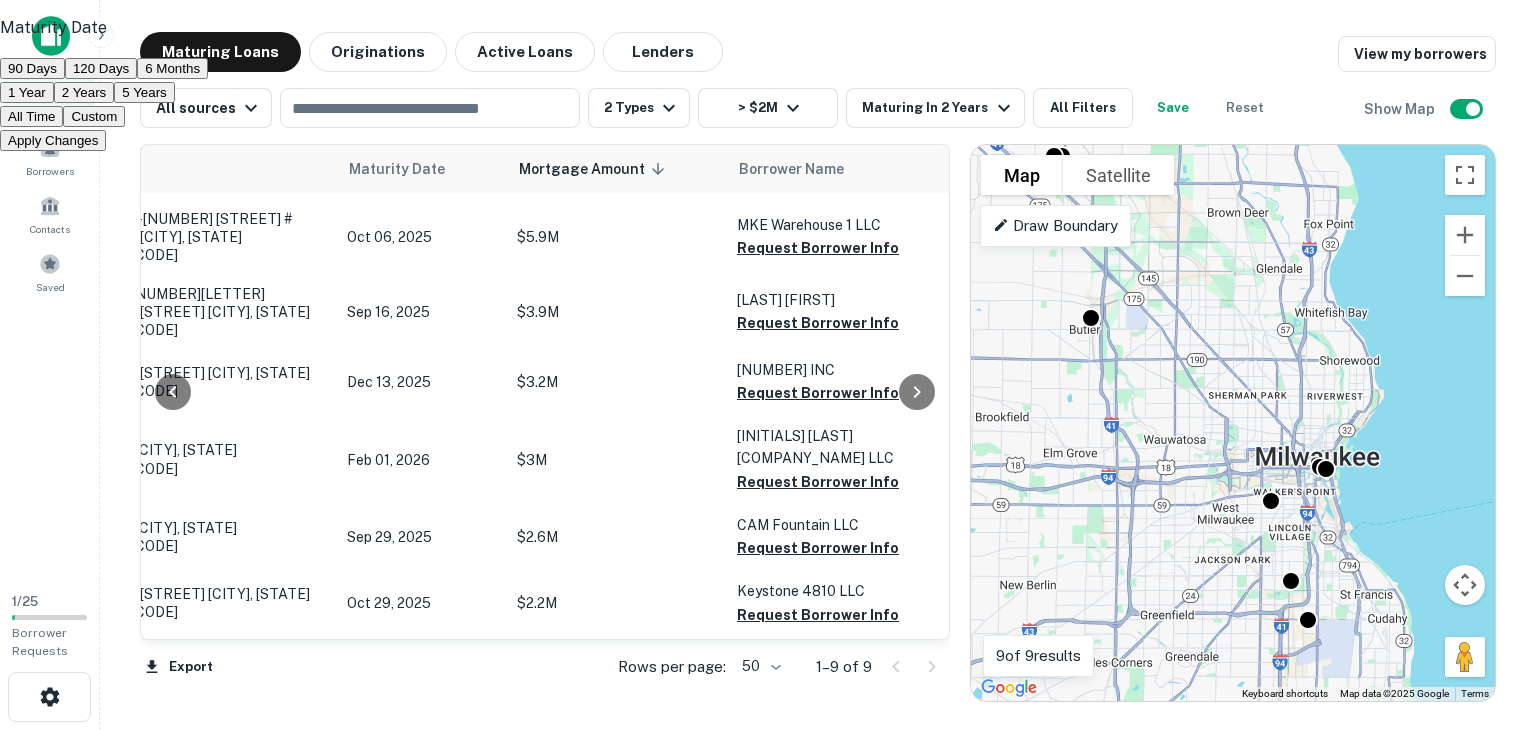 click on "Apply Changes" at bounding box center (53, 140) 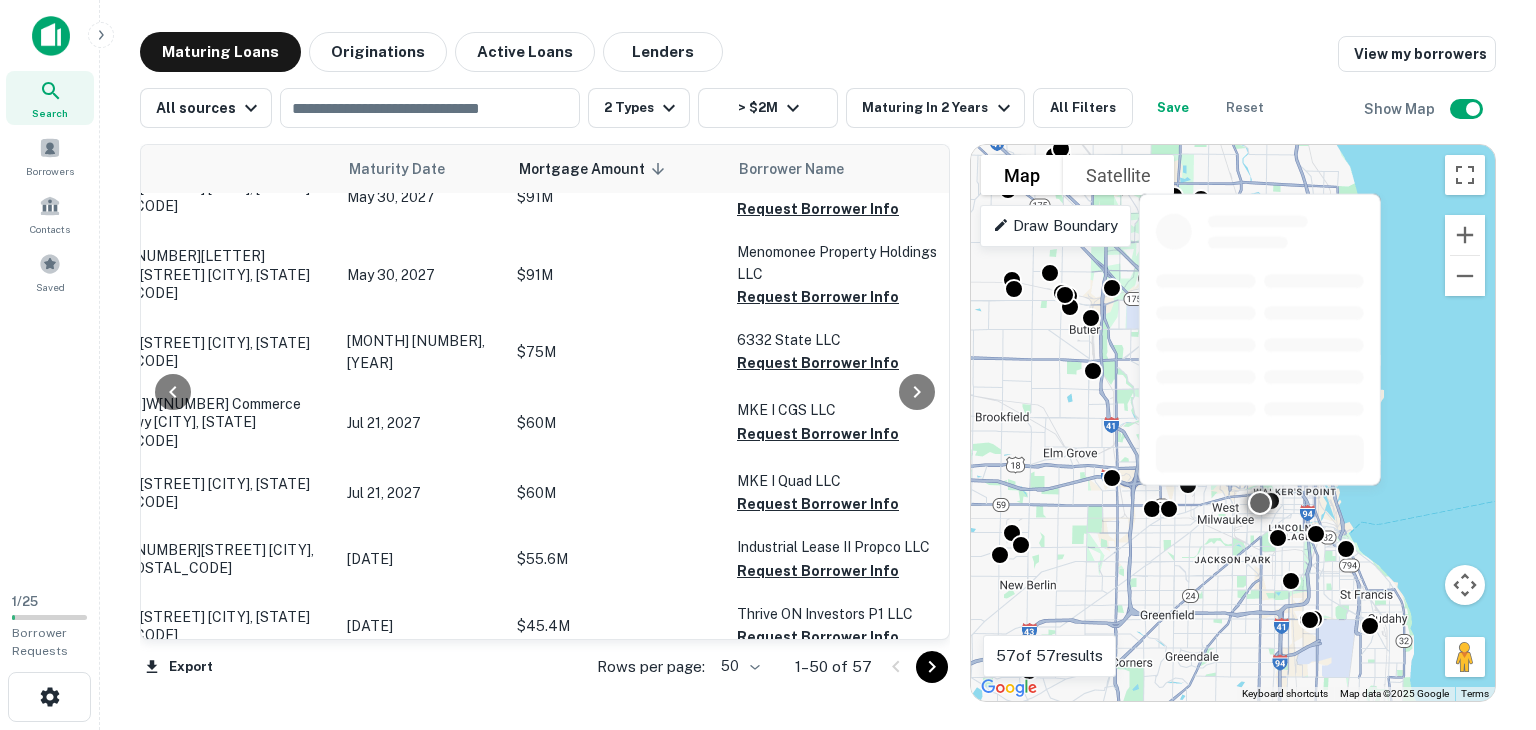 scroll, scrollTop: 0, scrollLeft: 84, axis: horizontal 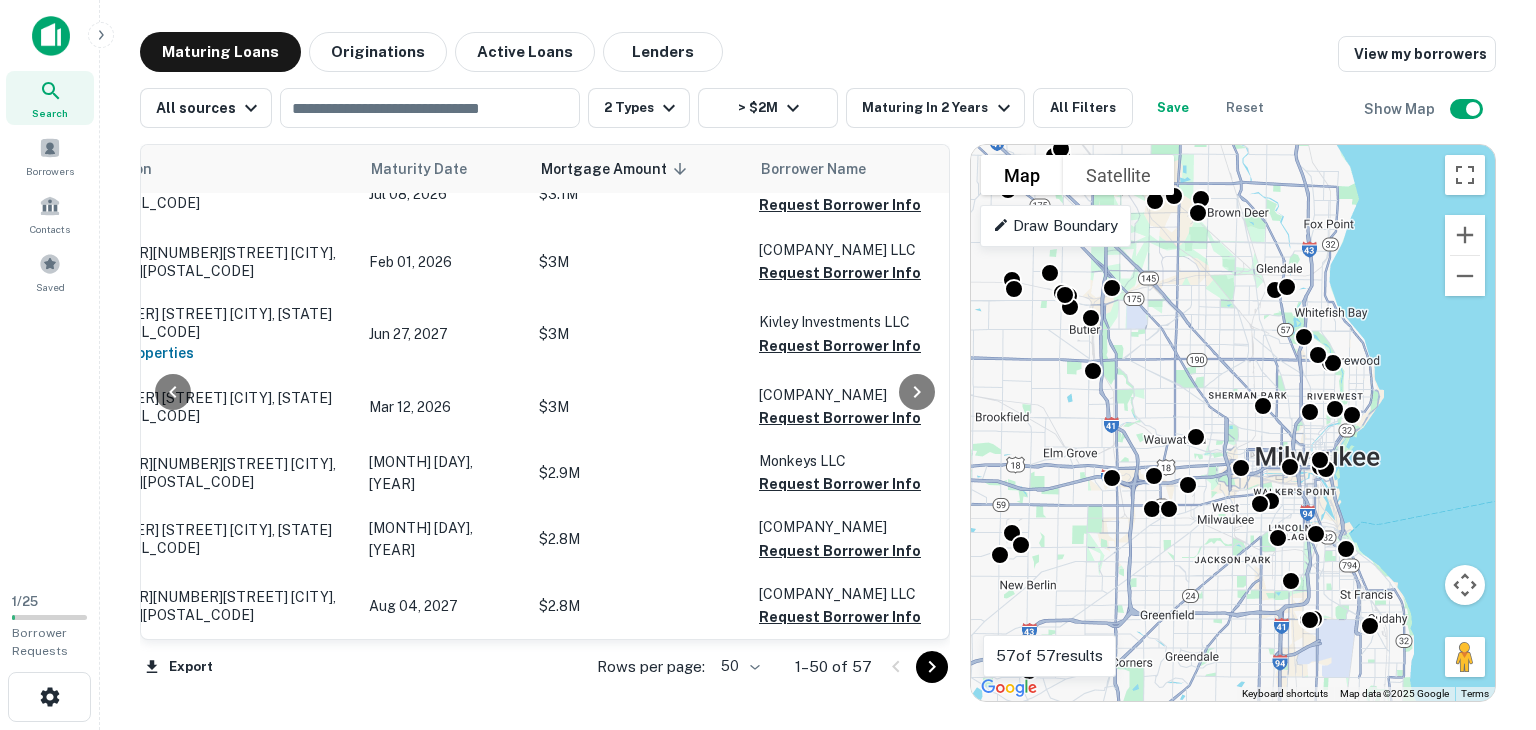 click 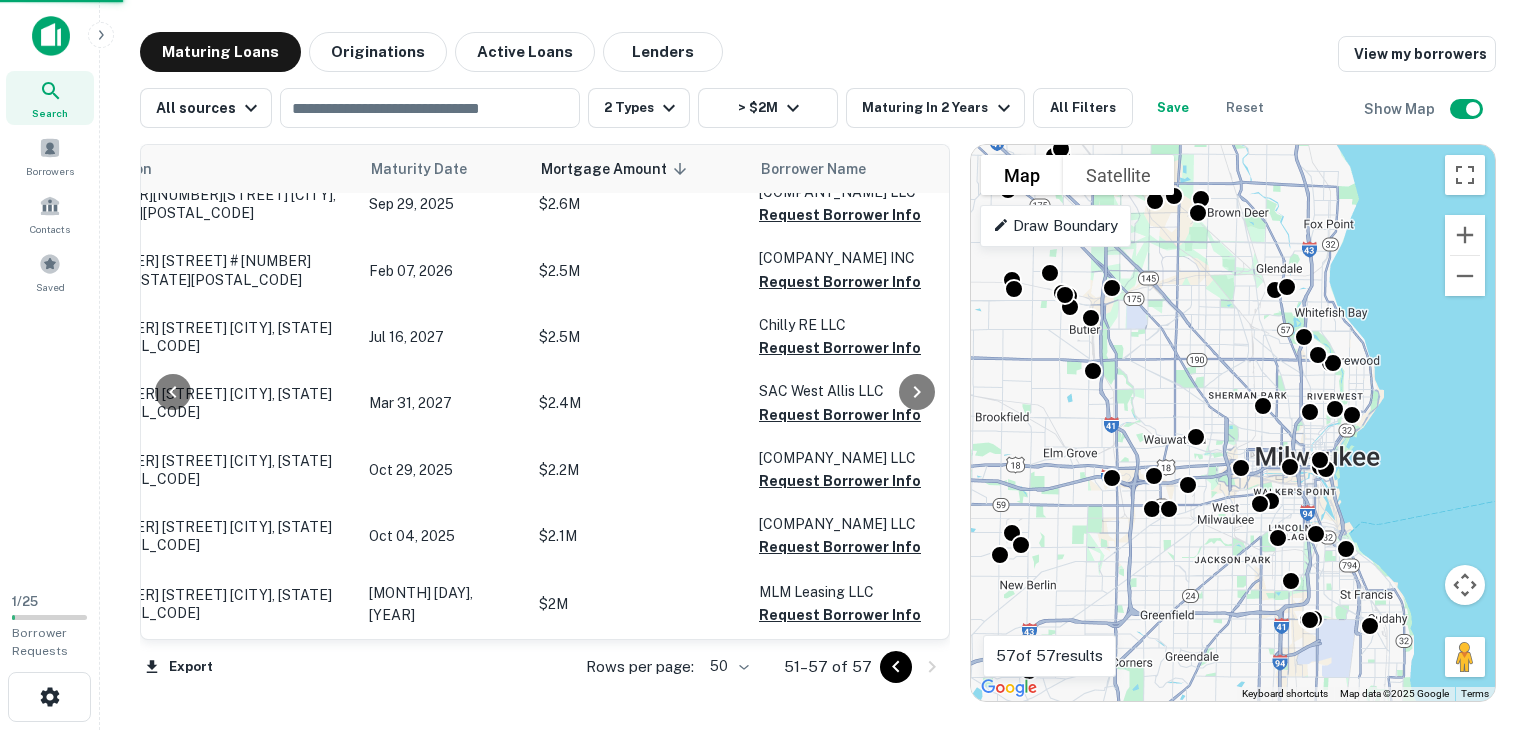scroll, scrollTop: 59, scrollLeft: 62, axis: both 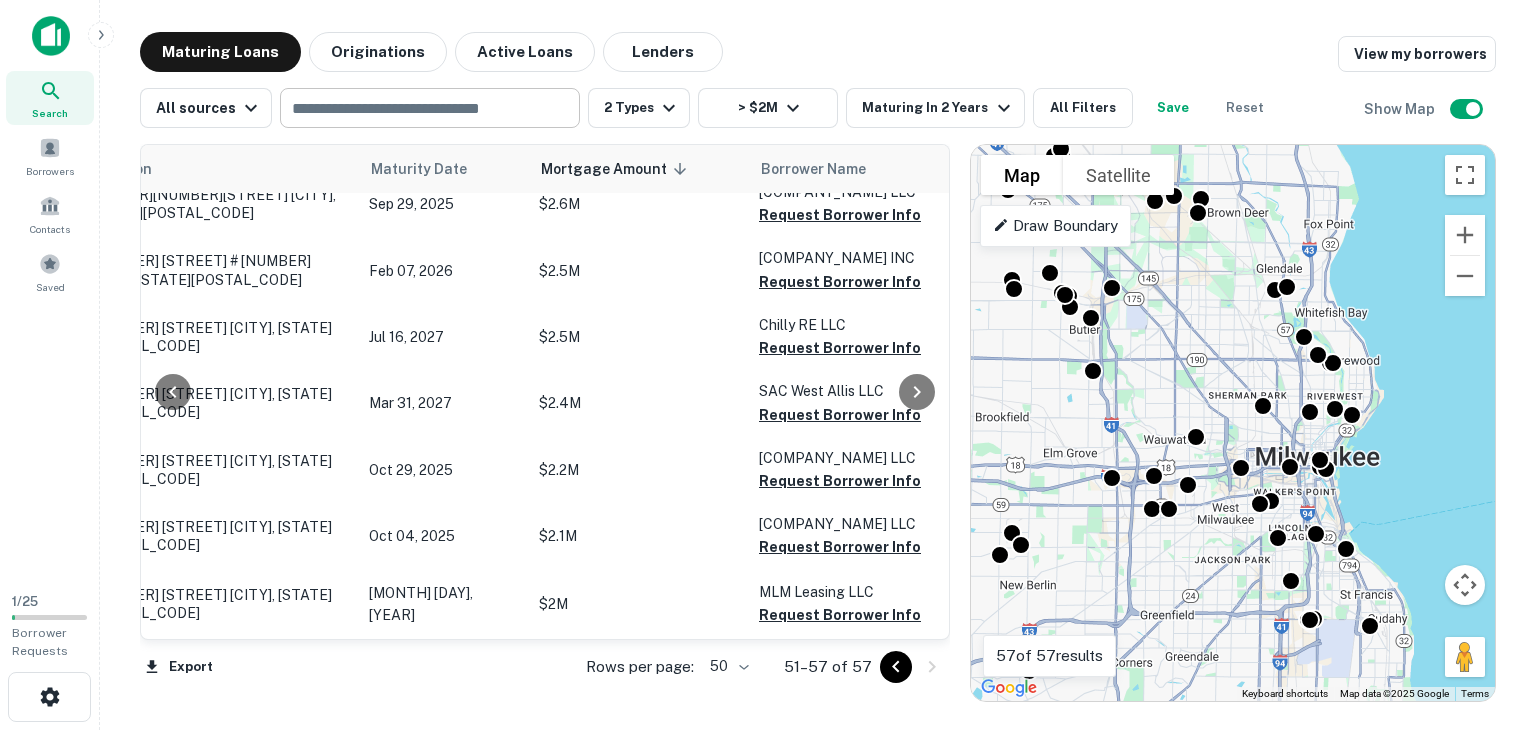 click at bounding box center [428, 108] 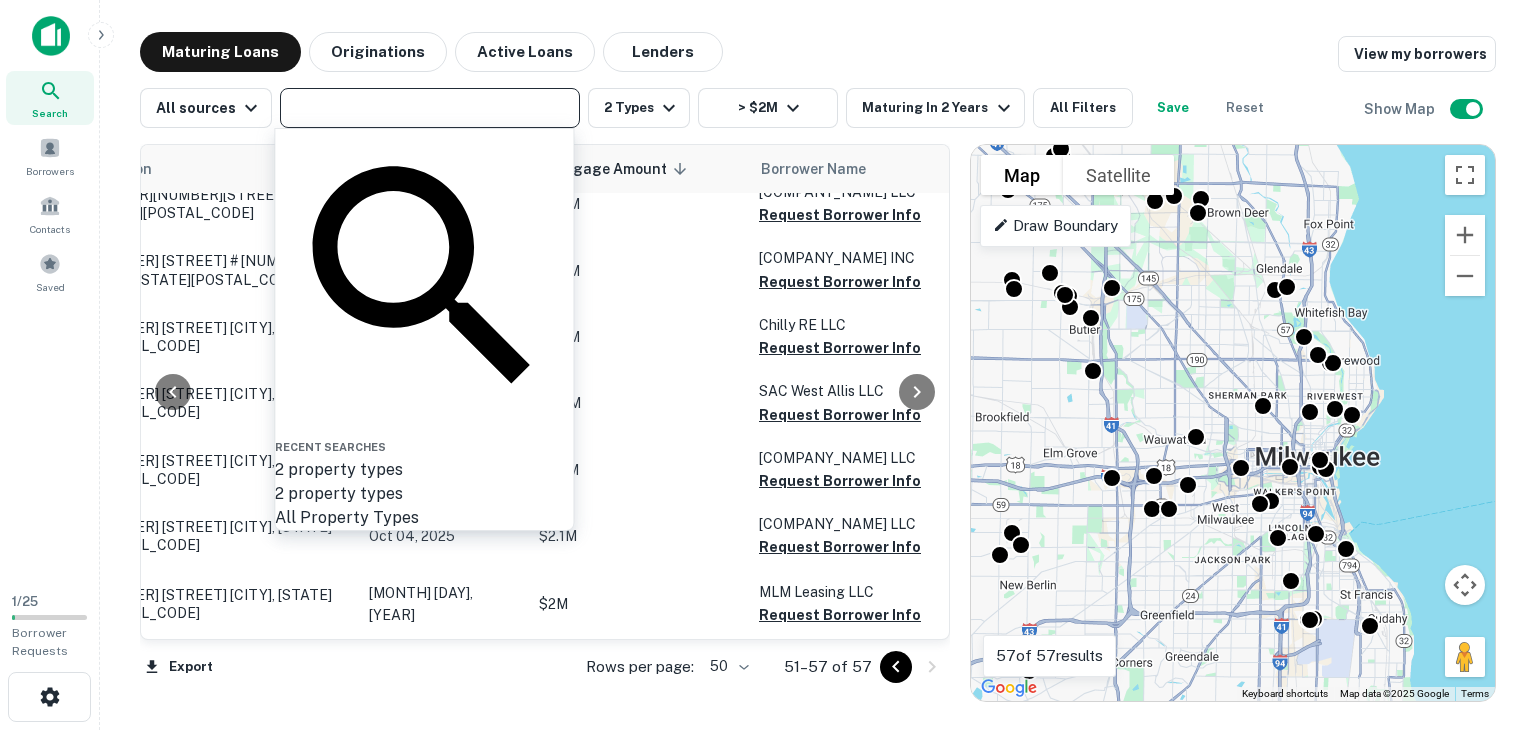 click on "Maturing Loans Originations Active Loans Lenders View my borrowers" at bounding box center [818, 52] 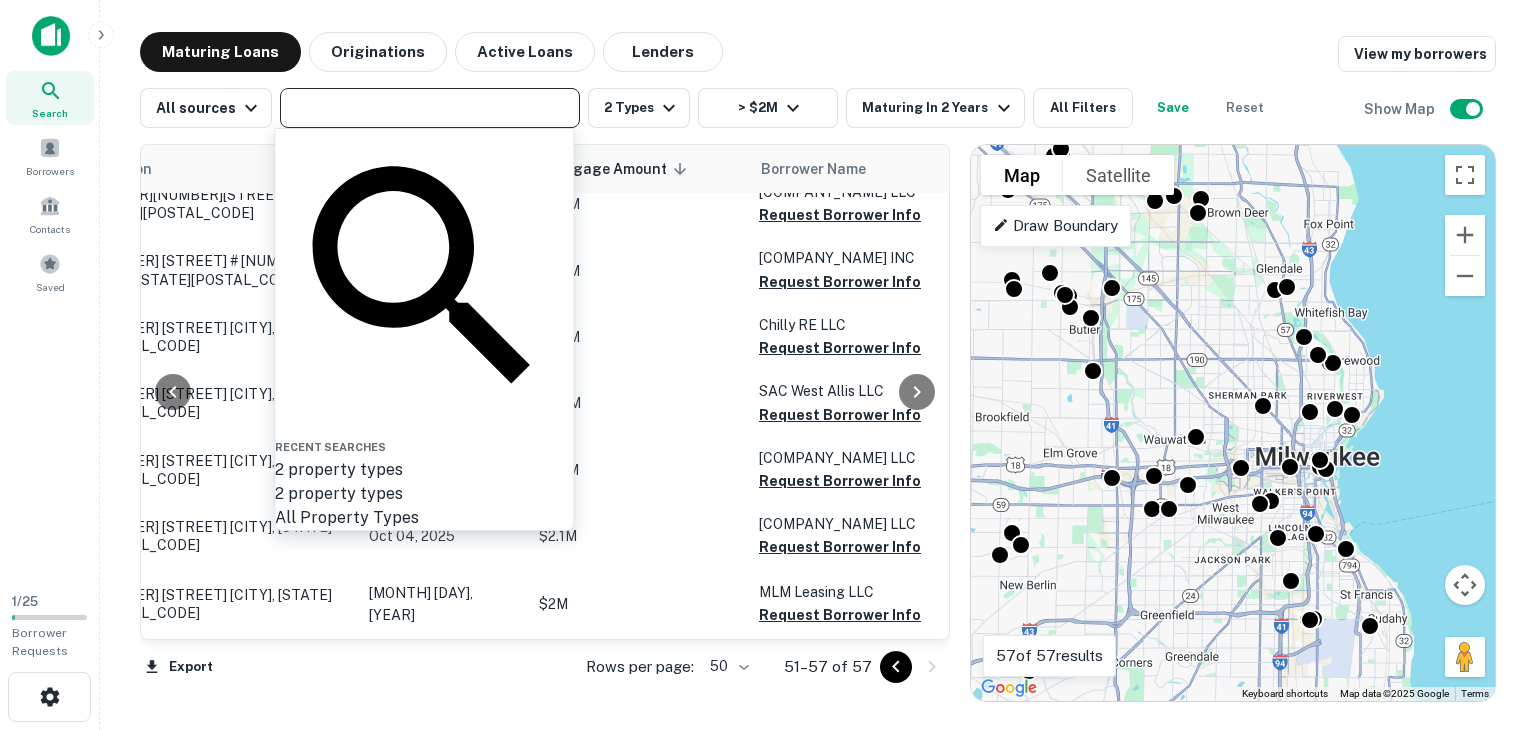 click at bounding box center [428, 108] 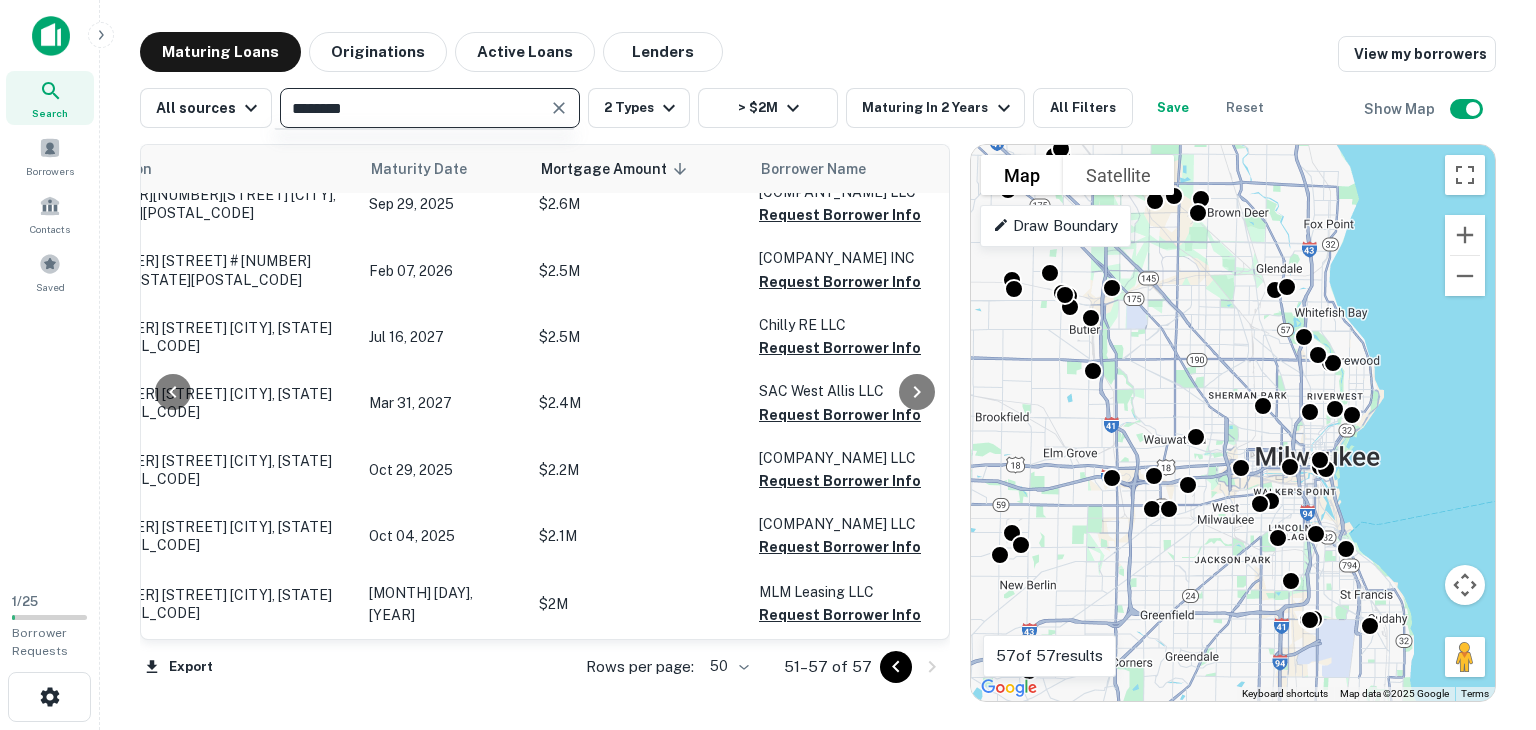 type on "*********" 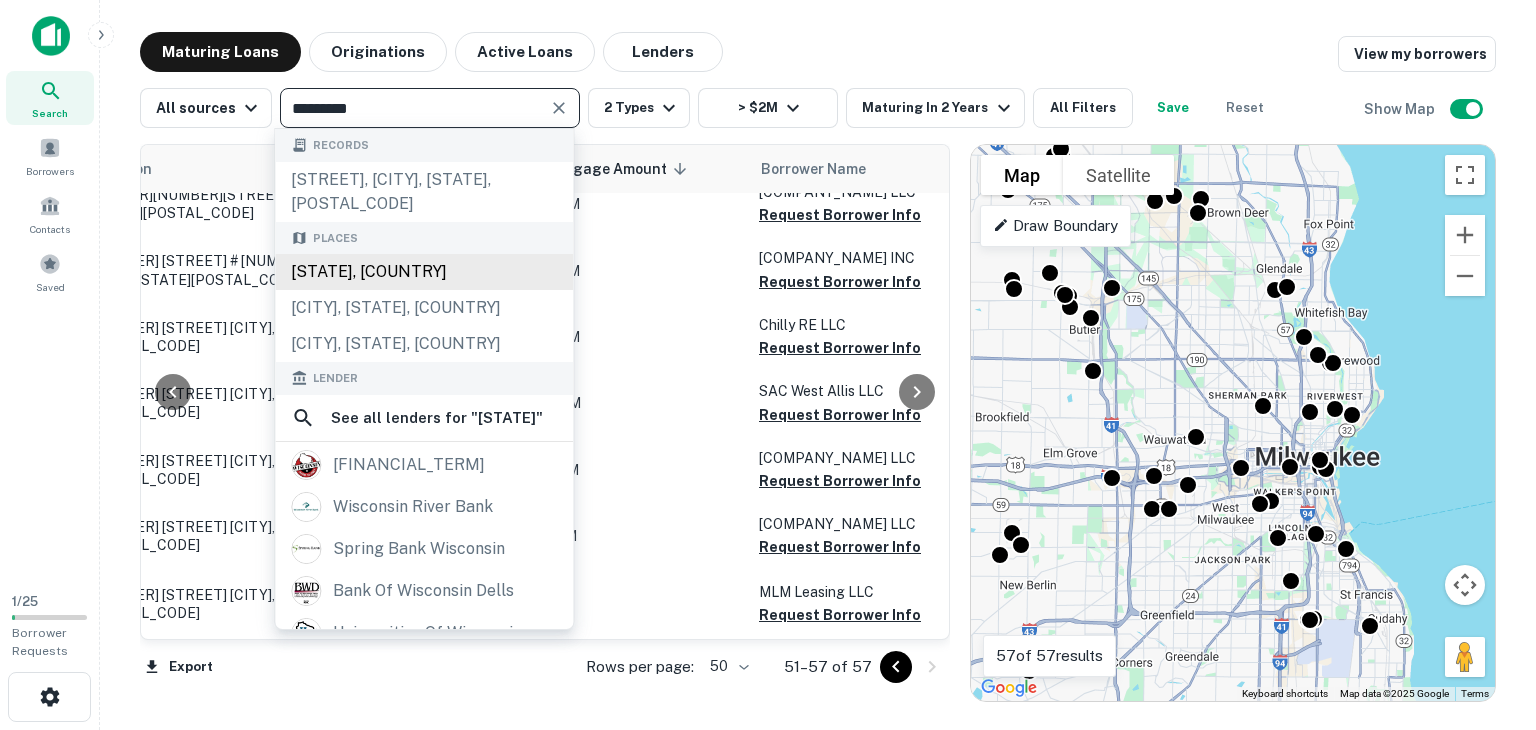 click on "Wisconsin, USA" at bounding box center [424, 272] 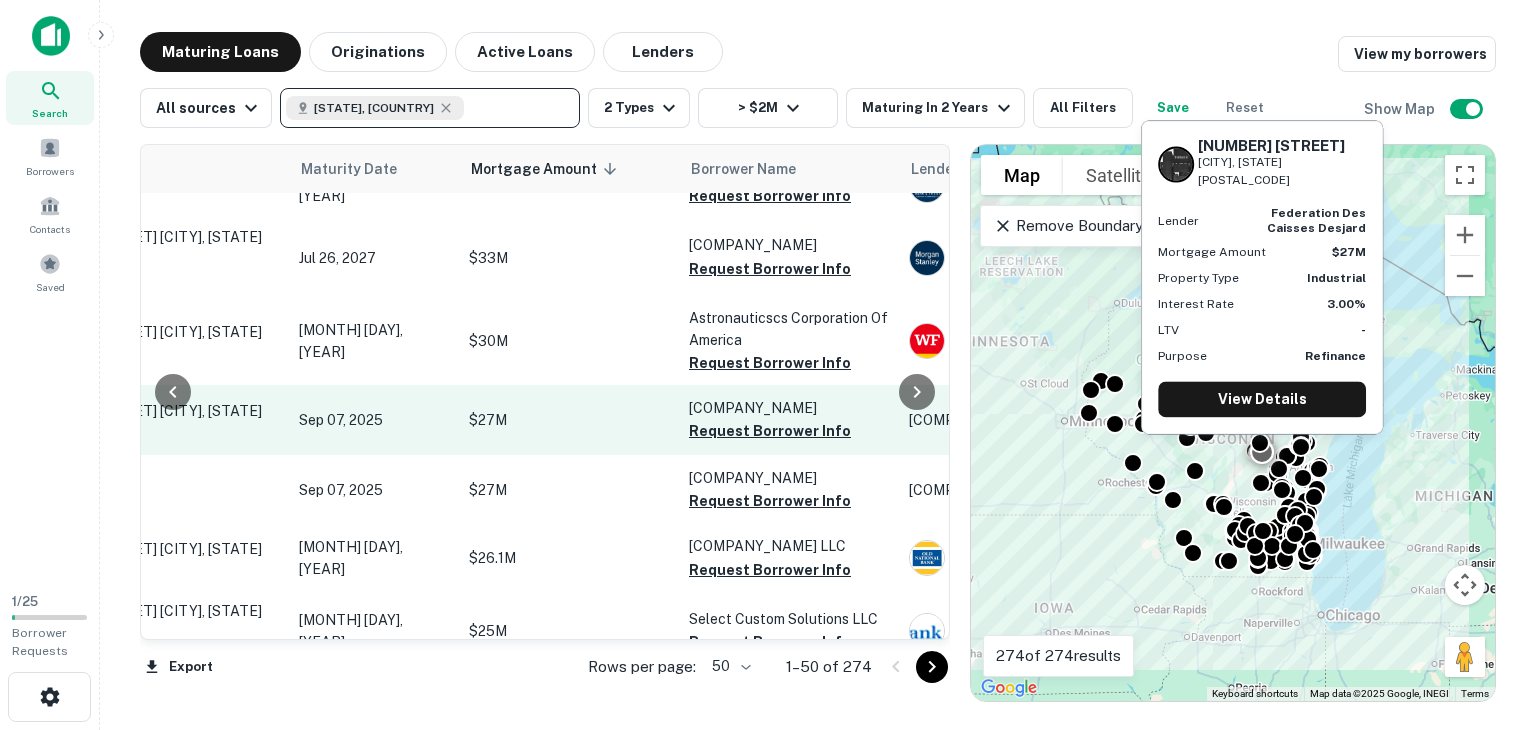 scroll, scrollTop: 3108, scrollLeft: 0, axis: vertical 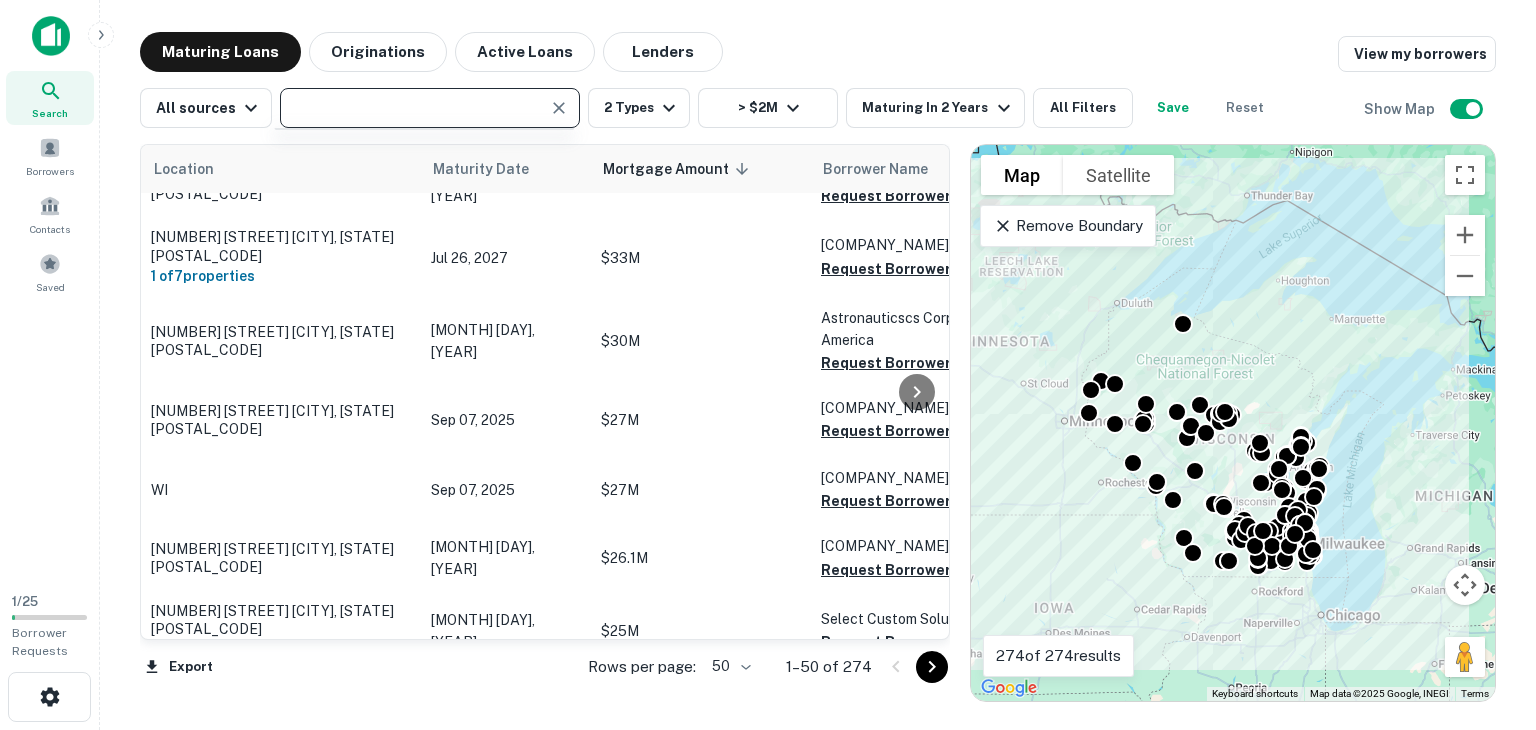 type on "**********" 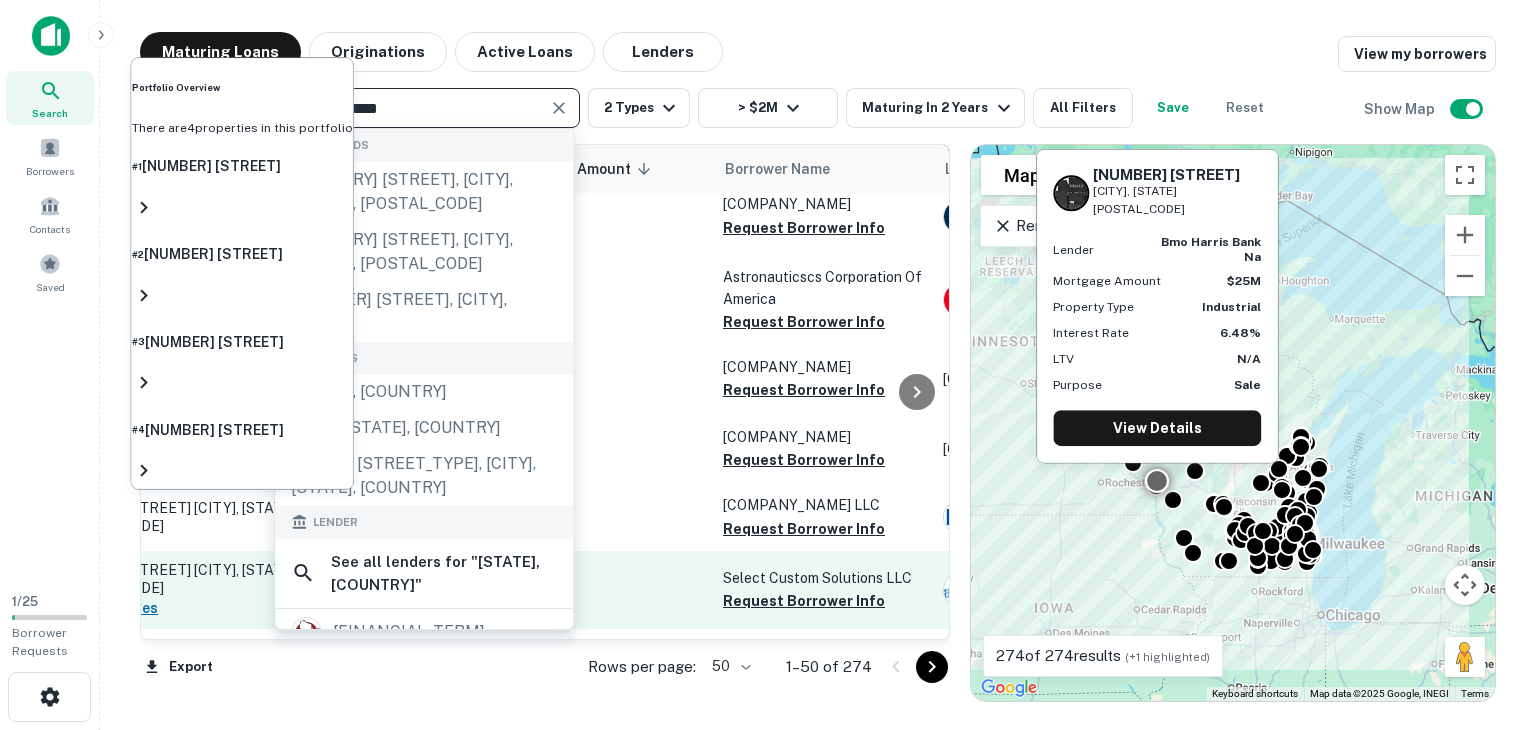 scroll, scrollTop: 3149, scrollLeft: 0, axis: vertical 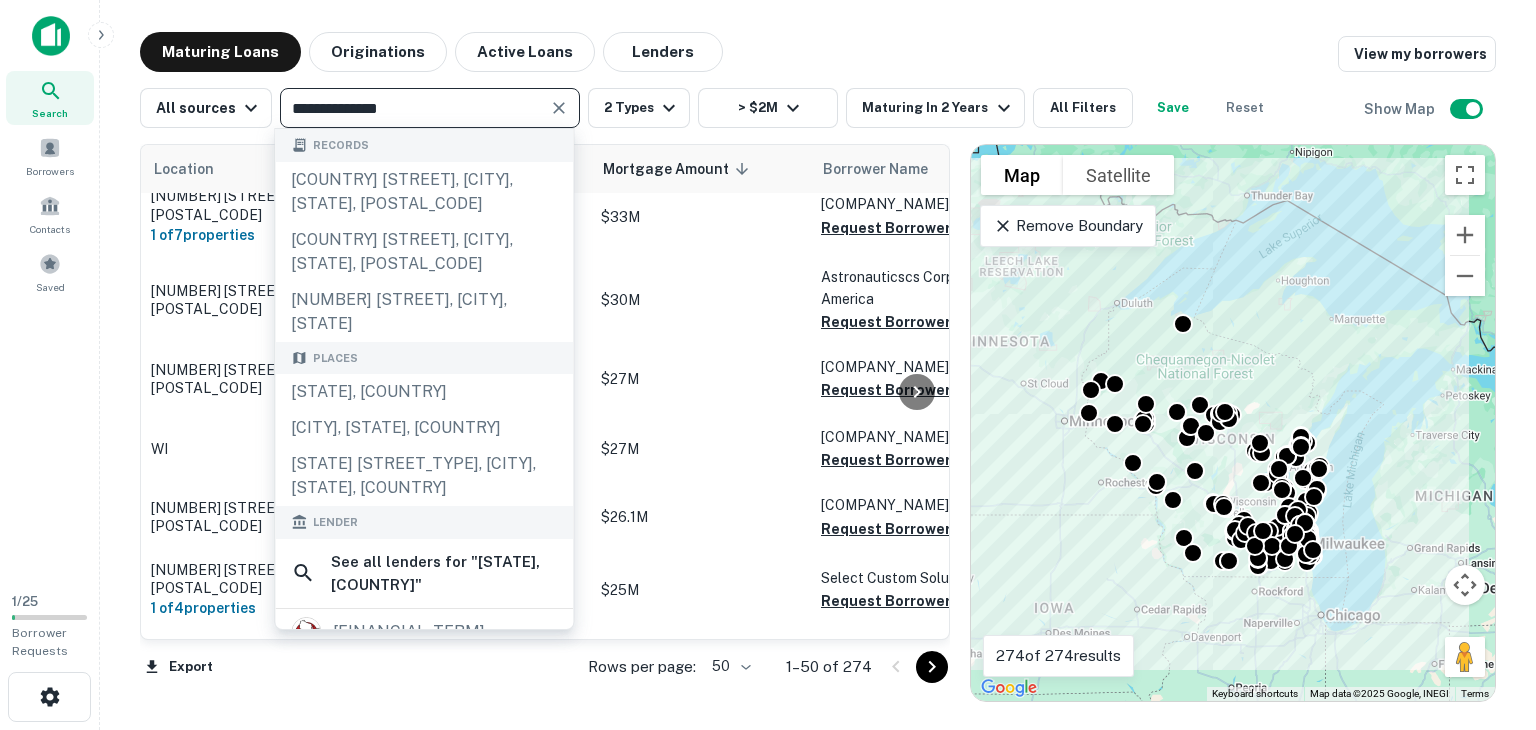 click on "Location Maturity Date Mortgage Amount sorted descending Borrower Name Lender Purpose Type Lender Type Sale Amount LTV Interest Rate Year Built Unit Count 1221 Grandview Pkwy Sturtevant, WI53177  Jun 06, 2027 $970M Bcore Corridor Sturtevant LLC Request Borrower Info Standard Chartered Refinance Industrial Bank - - 5.00% - 2 100 W Oakwood Rd Oak Creek, WI53154  Jun 01, 2027 $970M Bcore Corridor OAK Creek LLC Request Borrower Info Standard Chartered Refinance Industrial Bank - - 5.11% - - 1333 Grandview Pkwy Sturtevant, WI53177  Jun 06, 2027 $970M Bcore Corridor Sturtevant LLC Request Borrower Info Standard Chartered Refinance Industrial Bank - - 5.00% - - 5138 International Dr Cudahy, WI53110  Jun 01, 2027 $970M Bcore Corridor Cudahy LLC Request Borrower Info Standard Chartered Refinance Industrial Bank - - 5.11% 1999 - 1800 Innovation Way Hartford, WI53027  1 of  2  properties Jun 22, 2026 $914.8M Signicast LLC Request Borrower Info Wsfs Bank Portfolio Sale Industrial Bank - - 2.90% - - Feb 02, 2026 $500M - -" at bounding box center [545, 423] 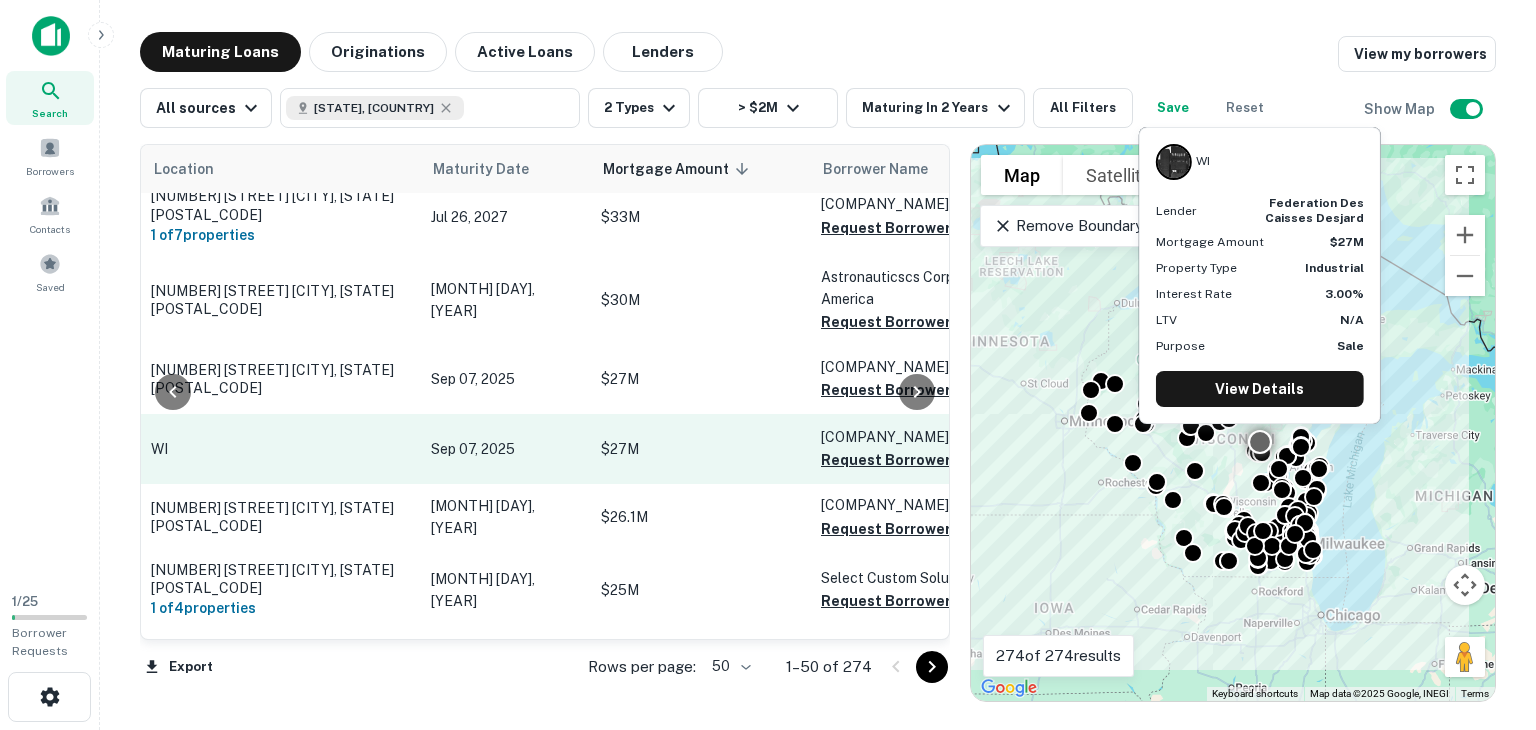 scroll, scrollTop: 3149, scrollLeft: 124, axis: both 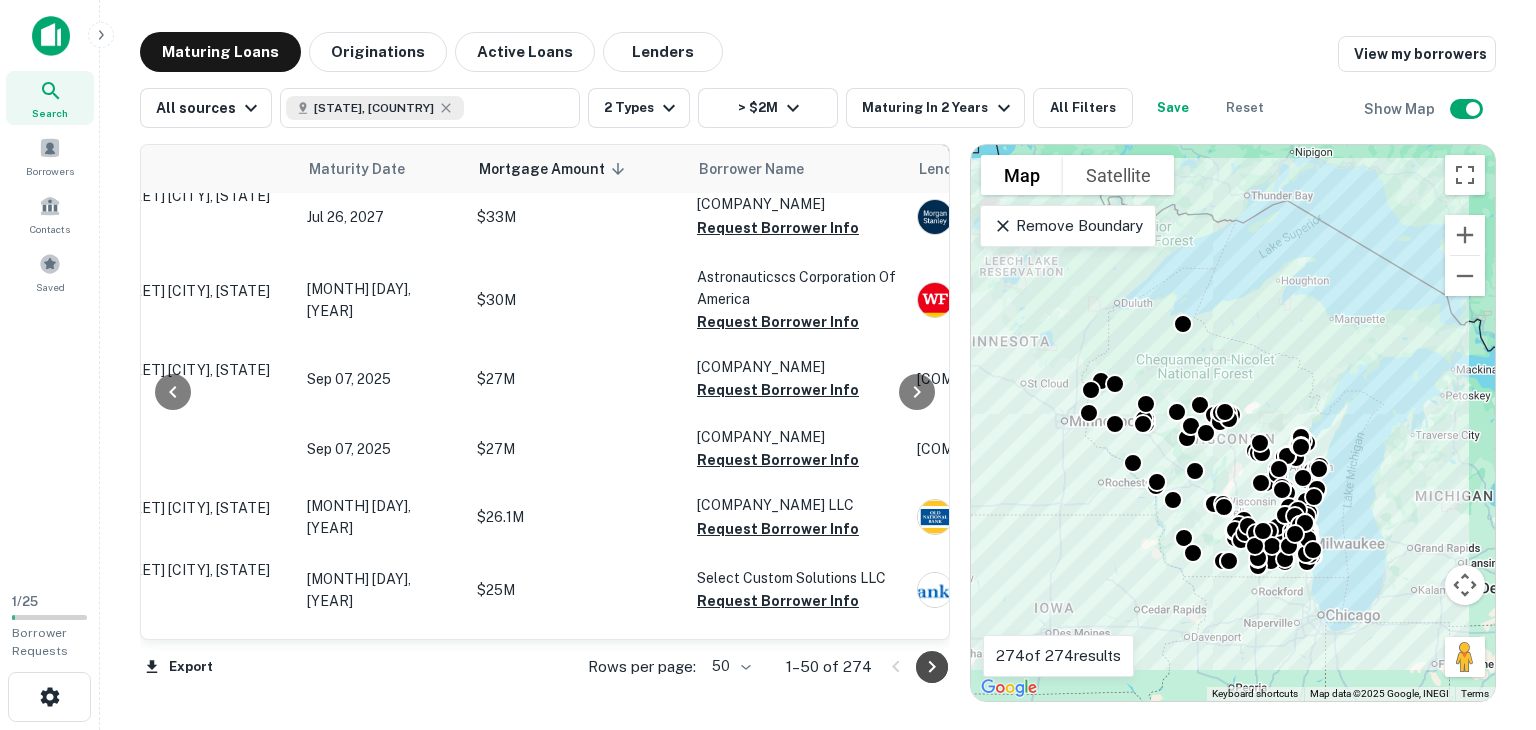 click 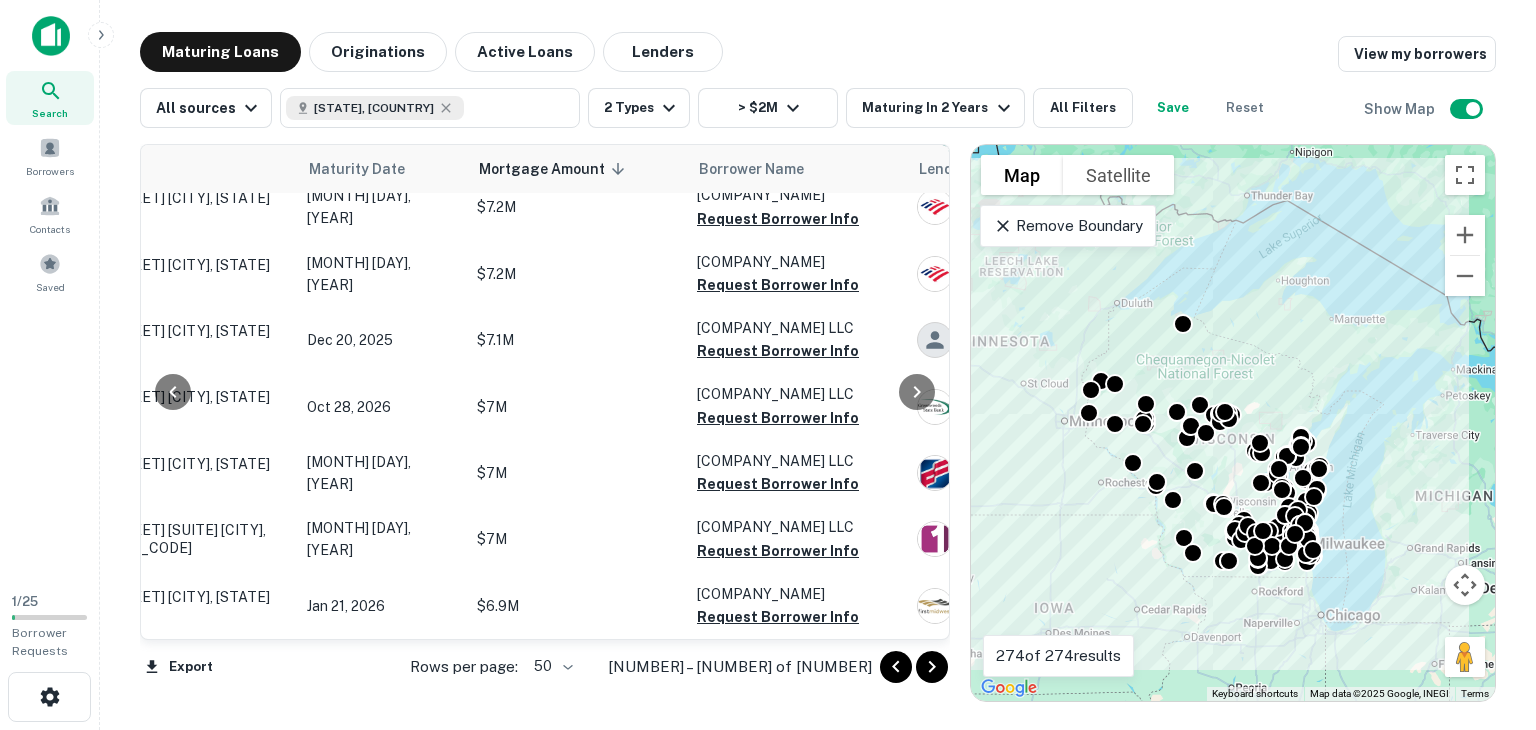 click 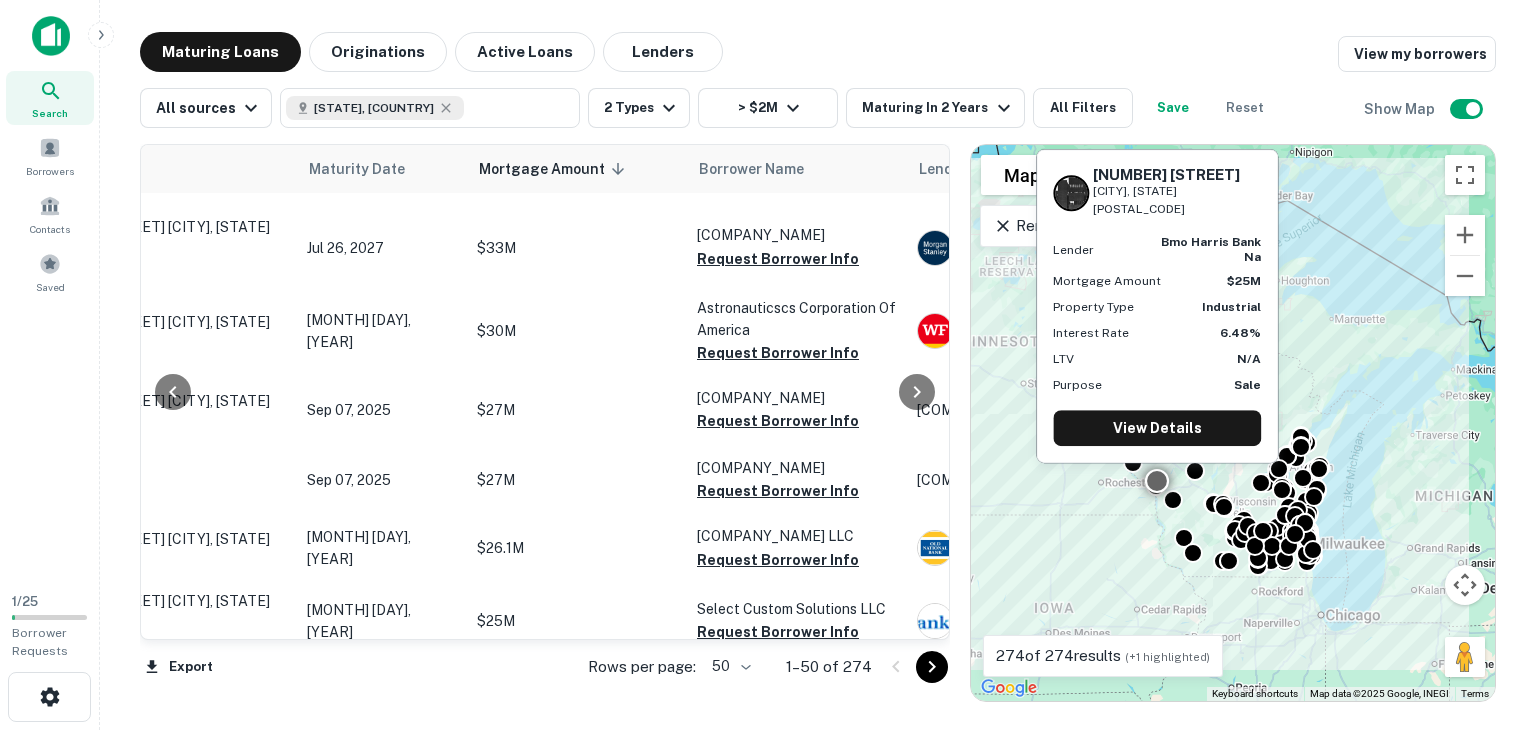 scroll, scrollTop: 3149, scrollLeft: 124, axis: both 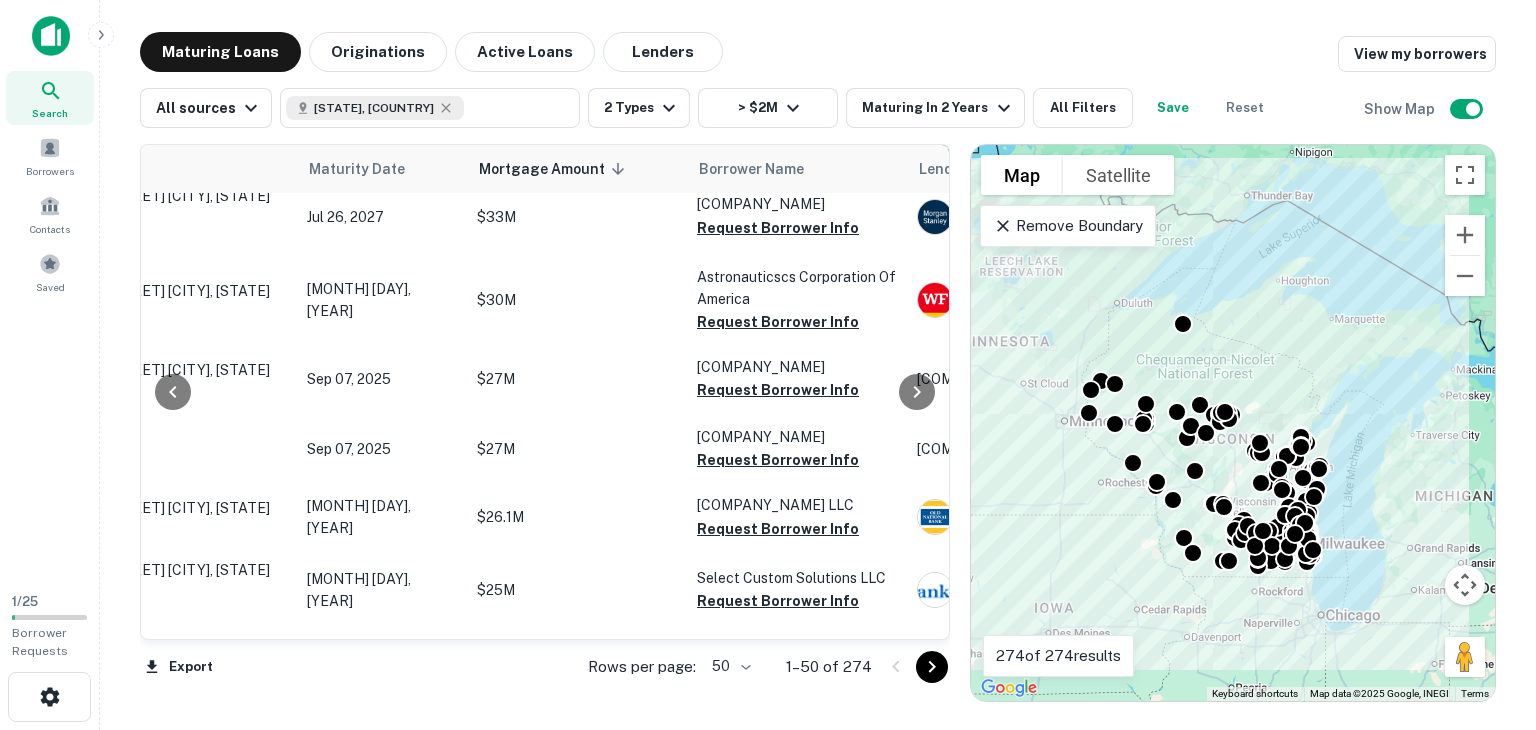 click on "Search         Borrowers         Contacts         Saved     1  /  25   Borrower Requests Maturing Loans Originations Active Loans Lenders View my borrowers All sources Wisconsin, USA ​ 2 Types > $2M Maturing In 2 Years All Filters Save Reset Show Map Location Maturity Date Mortgage Amount sorted descending Borrower Name Lender Purpose Type Lender Type Sale Amount LTV Interest Rate Year Built Unit Count 1221 Grandview Pkwy Sturtevant, WI53177  Jun 06, 2027 $970M Bcore Corridor Sturtevant LLC Request Borrower Info Standard Chartered Refinance Industrial Bank - - 5.00% - 2 100 W Oakwood Rd Oak Creek, WI53154  Jun 01, 2027 $970M Bcore Corridor OAK Creek LLC Request Borrower Info Standard Chartered Refinance Industrial Bank - - 5.11% - - 1333 Grandview Pkwy Sturtevant, WI53177  Jun 06, 2027 $970M Bcore Corridor Sturtevant LLC Request Borrower Info Standard Chartered Refinance Industrial Bank - - 5.00% - - 5138 International Dr Cudahy, WI53110  Jun 01, 2027 $970M Bcore Corridor Cudahy LLC Refinance -" at bounding box center [768, 365] 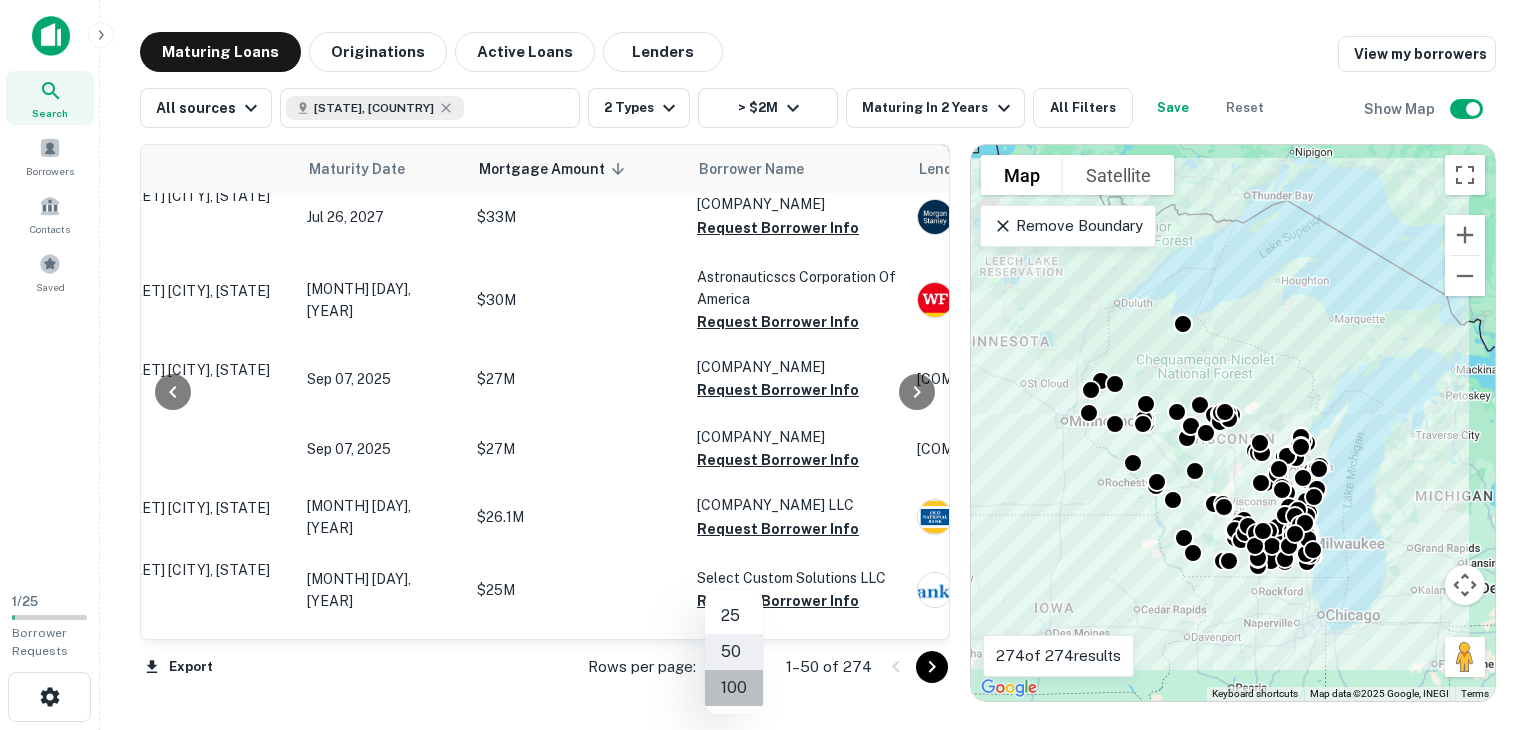 click on "100" at bounding box center [734, 688] 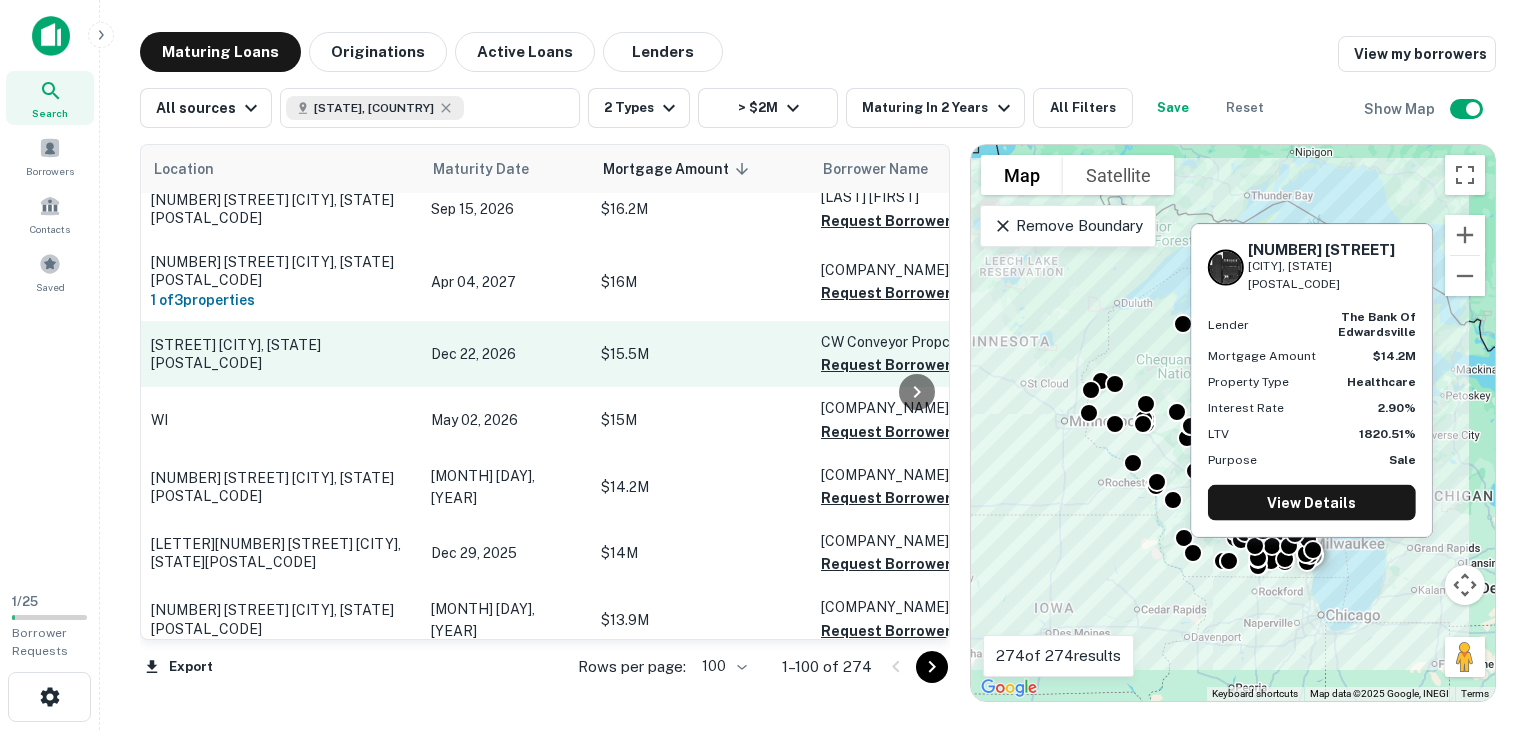 scroll, scrollTop: 4013, scrollLeft: 0, axis: vertical 